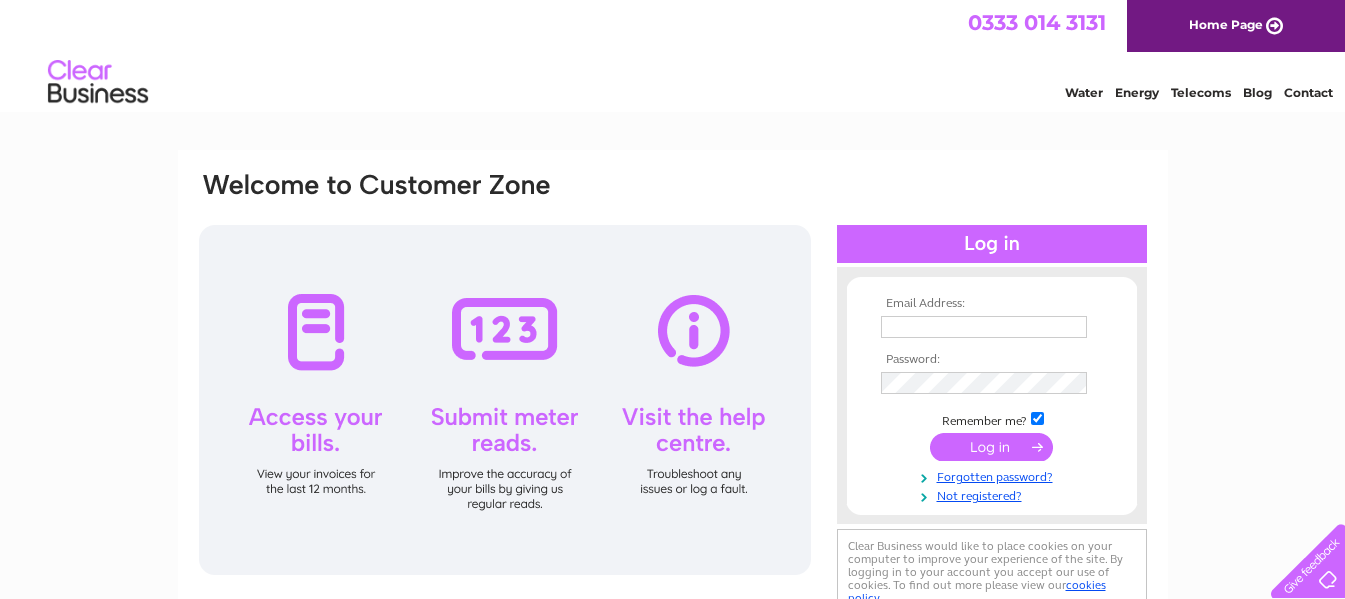 scroll, scrollTop: 0, scrollLeft: 0, axis: both 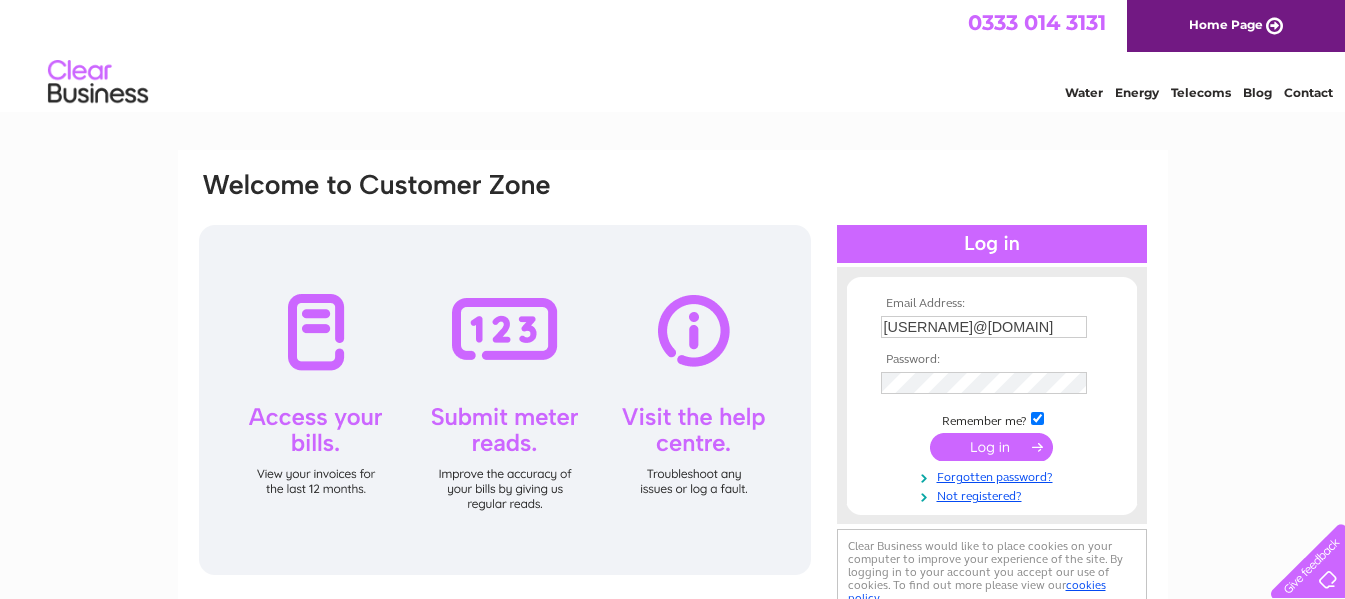 click at bounding box center [991, 447] 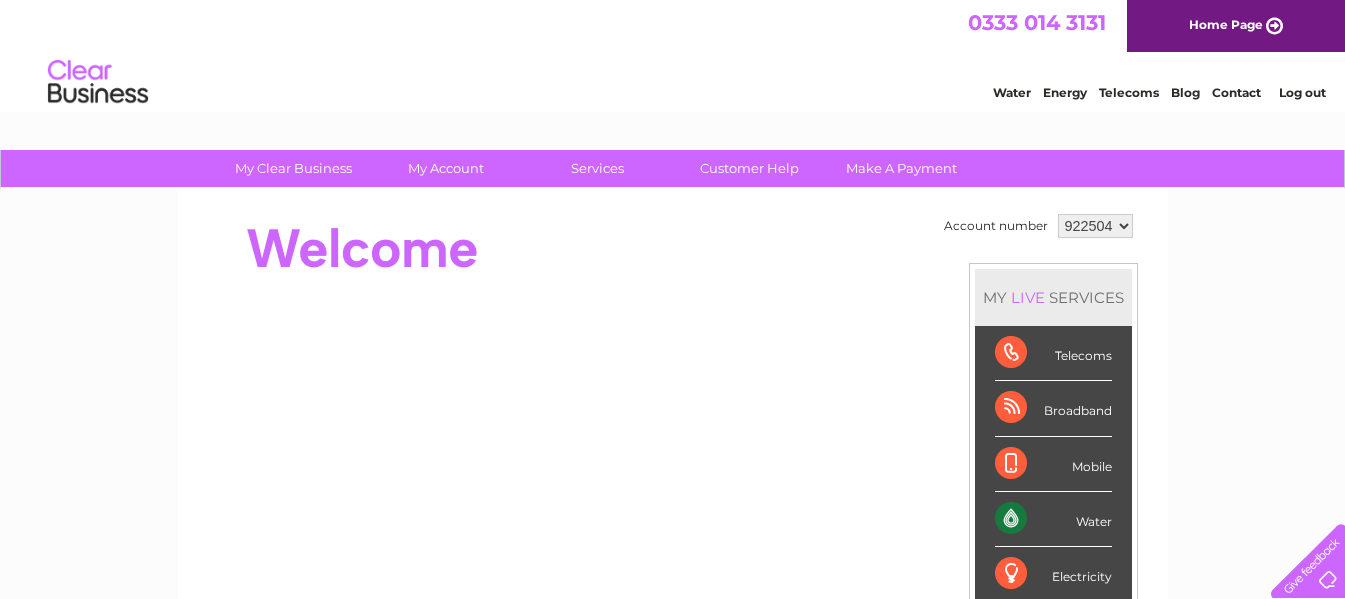 scroll, scrollTop: 0, scrollLeft: 0, axis: both 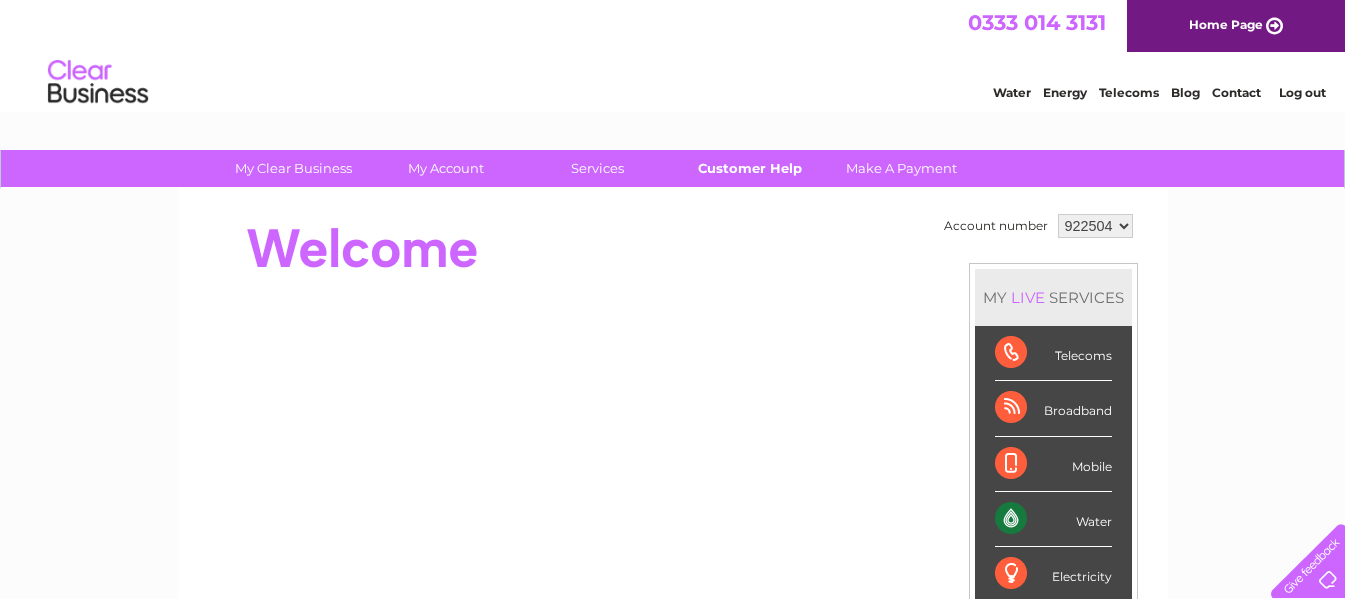 click on "Customer Help" at bounding box center [749, 168] 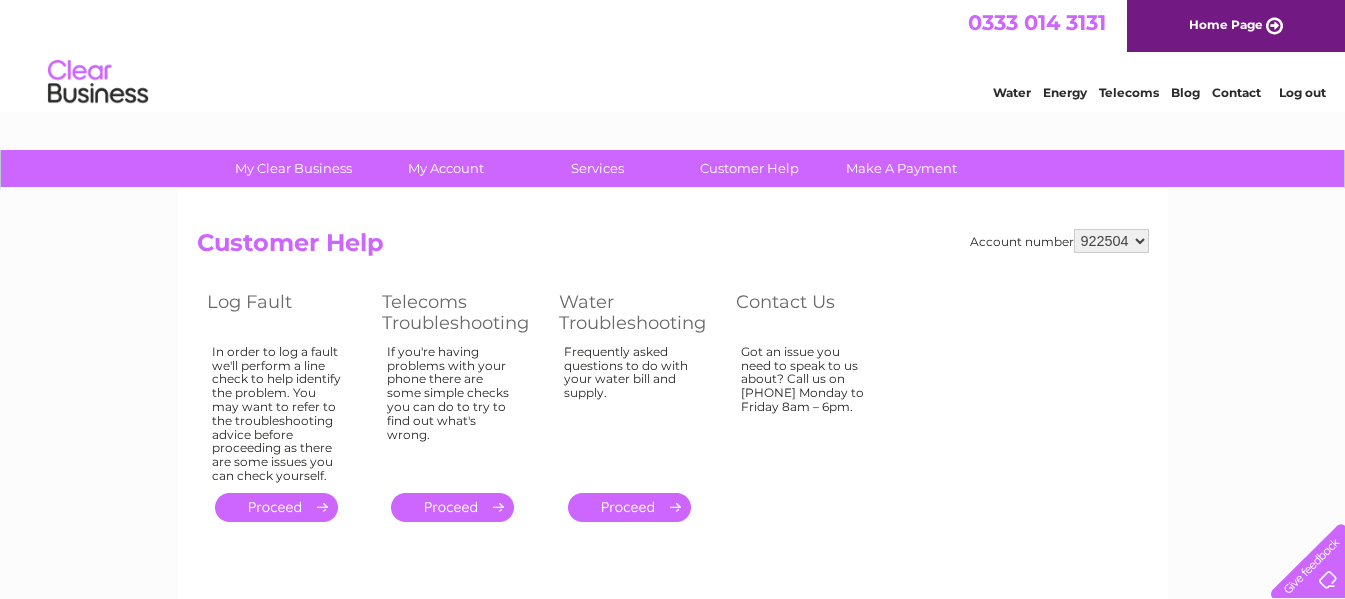 scroll, scrollTop: 0, scrollLeft: 0, axis: both 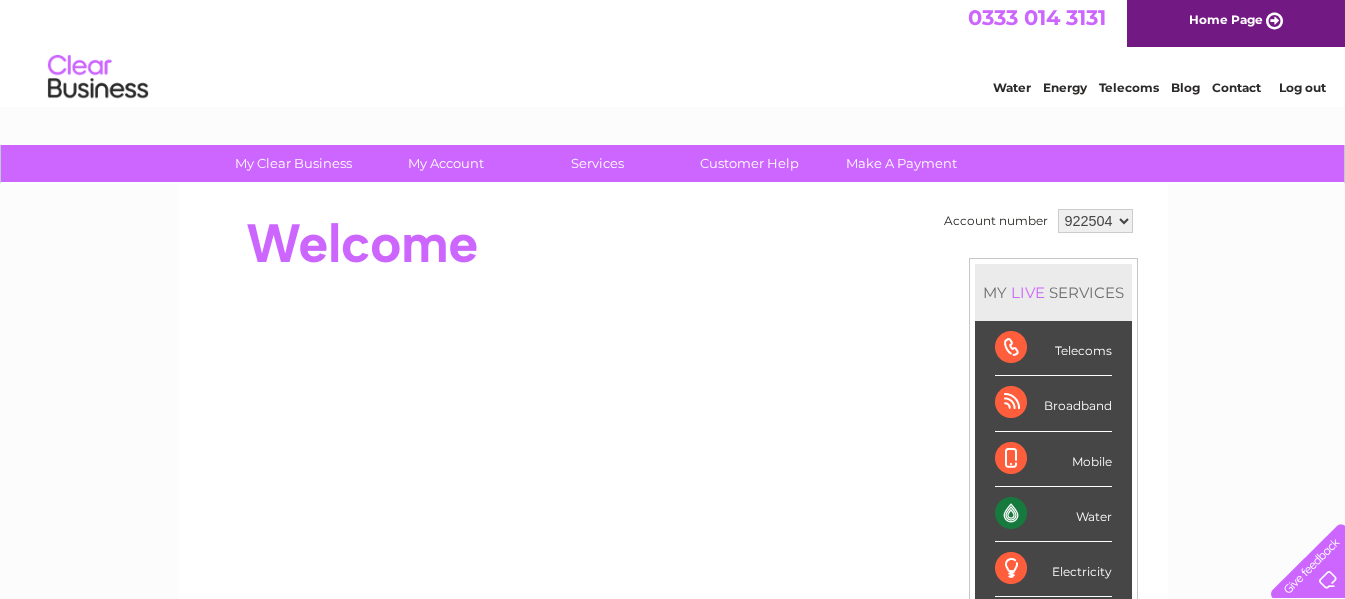 drag, startPoint x: 1359, startPoint y: 133, endPoint x: 1342, endPoint y: 140, distance: 18.384777 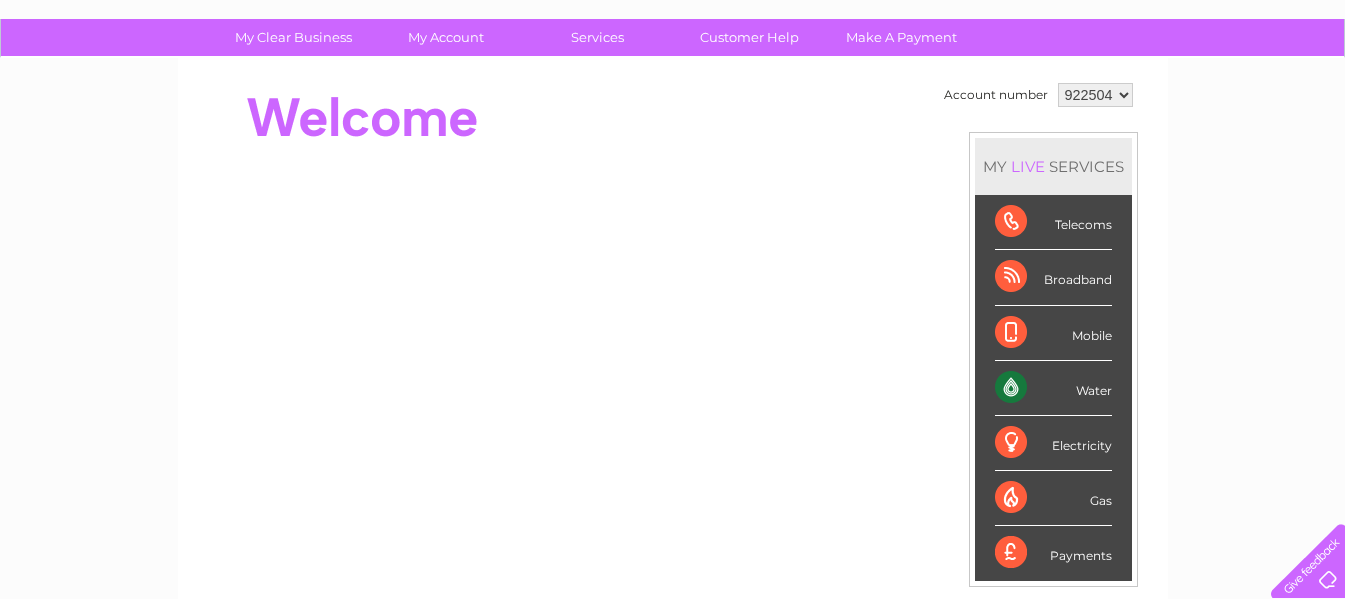 scroll, scrollTop: 0, scrollLeft: 0, axis: both 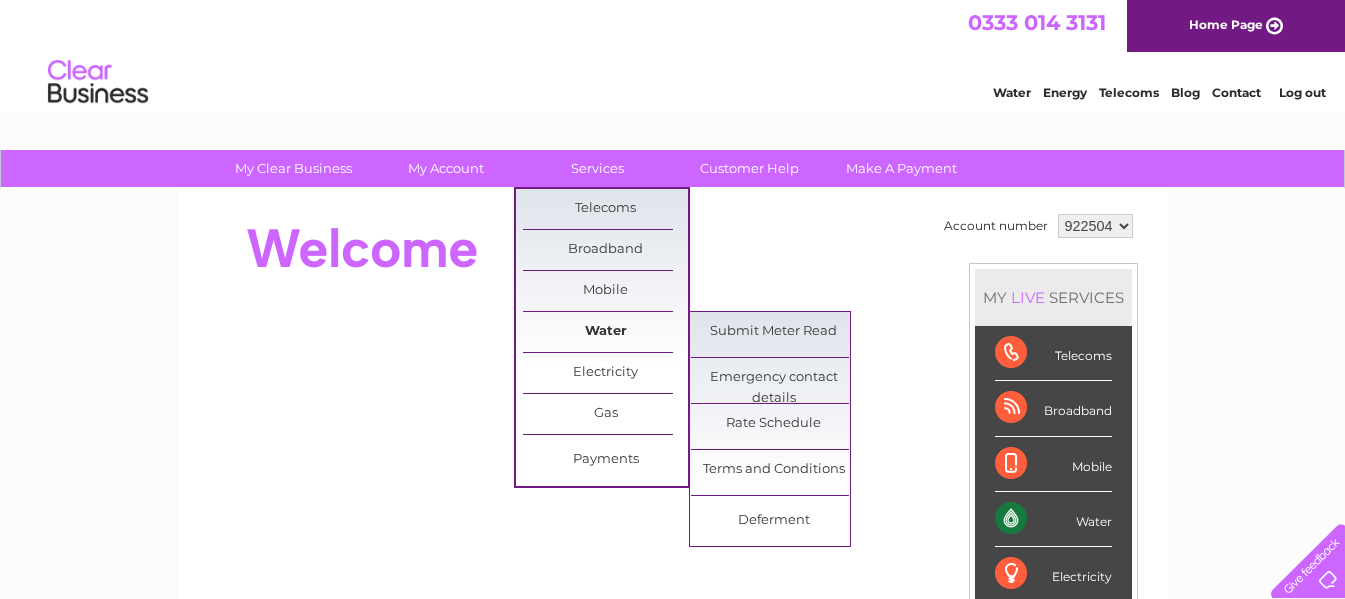 click on "Water" at bounding box center (605, 332) 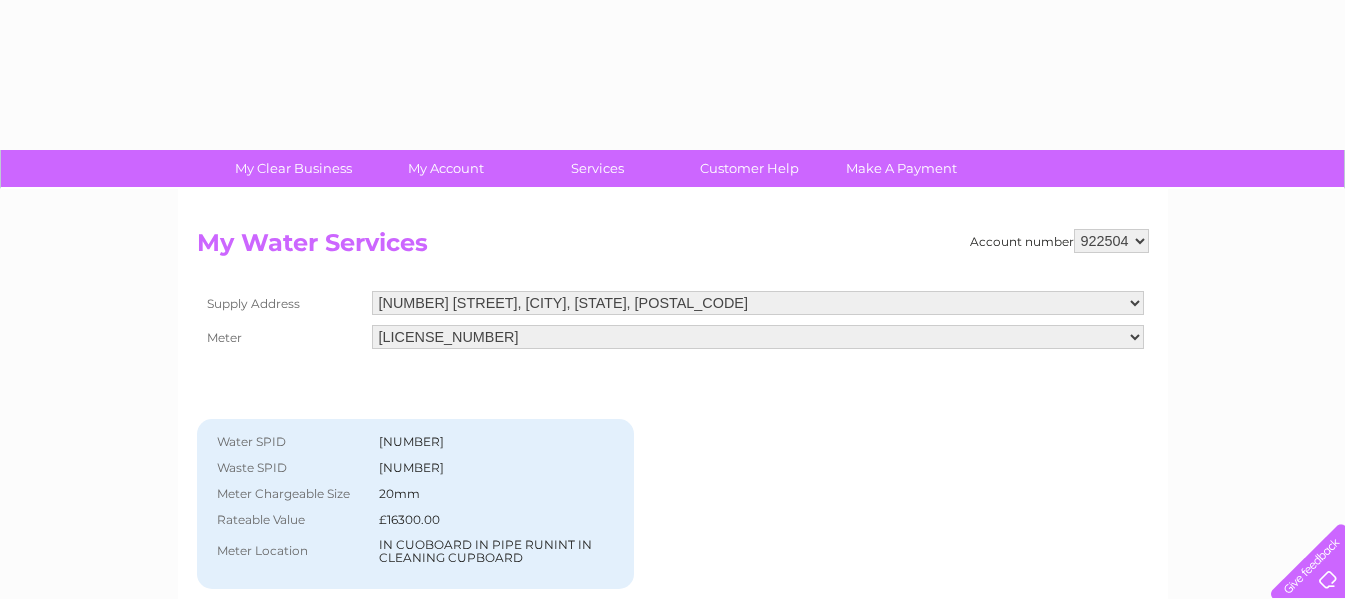 scroll, scrollTop: 0, scrollLeft: 0, axis: both 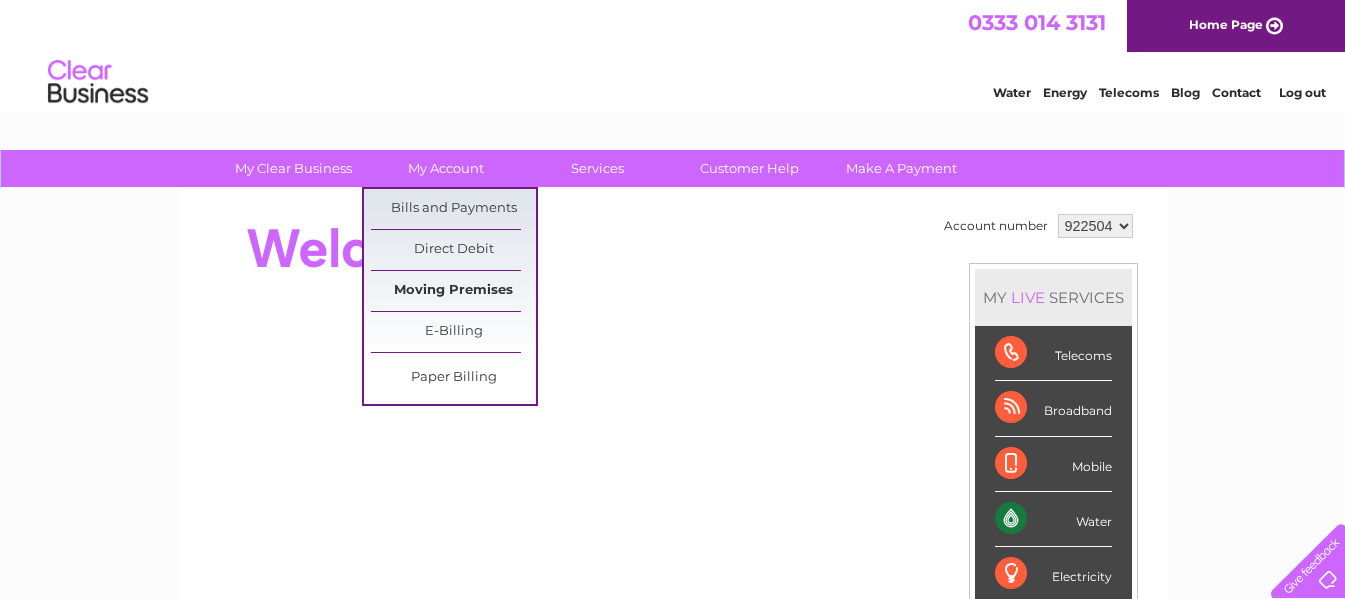 click on "Moving Premises" at bounding box center (453, 291) 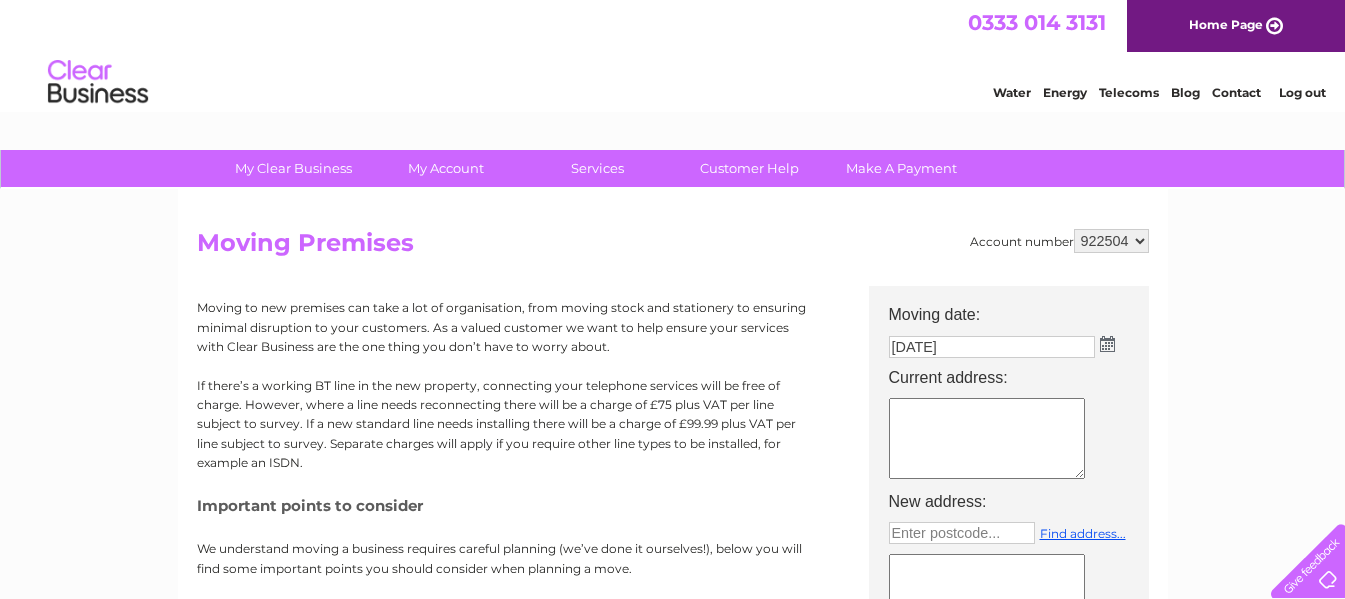 scroll, scrollTop: 0, scrollLeft: 0, axis: both 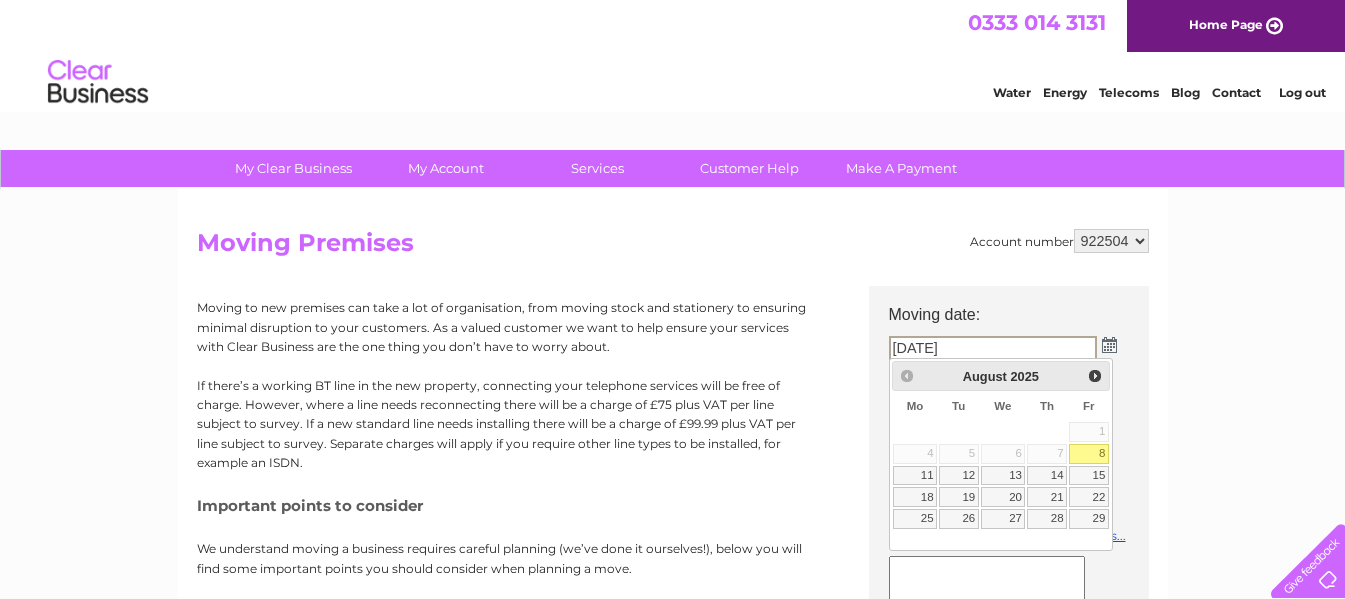 click on "Prev Next August   2025" at bounding box center (1001, 376) 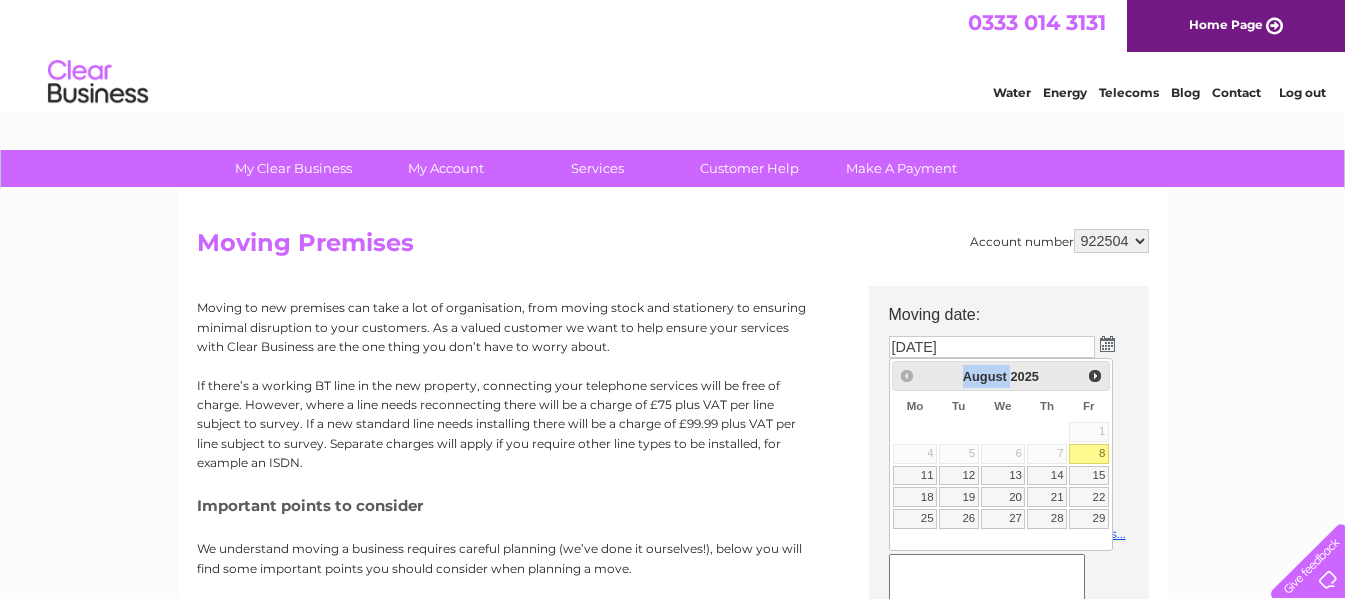 click on "Prev Next August   2025" at bounding box center (1001, 376) 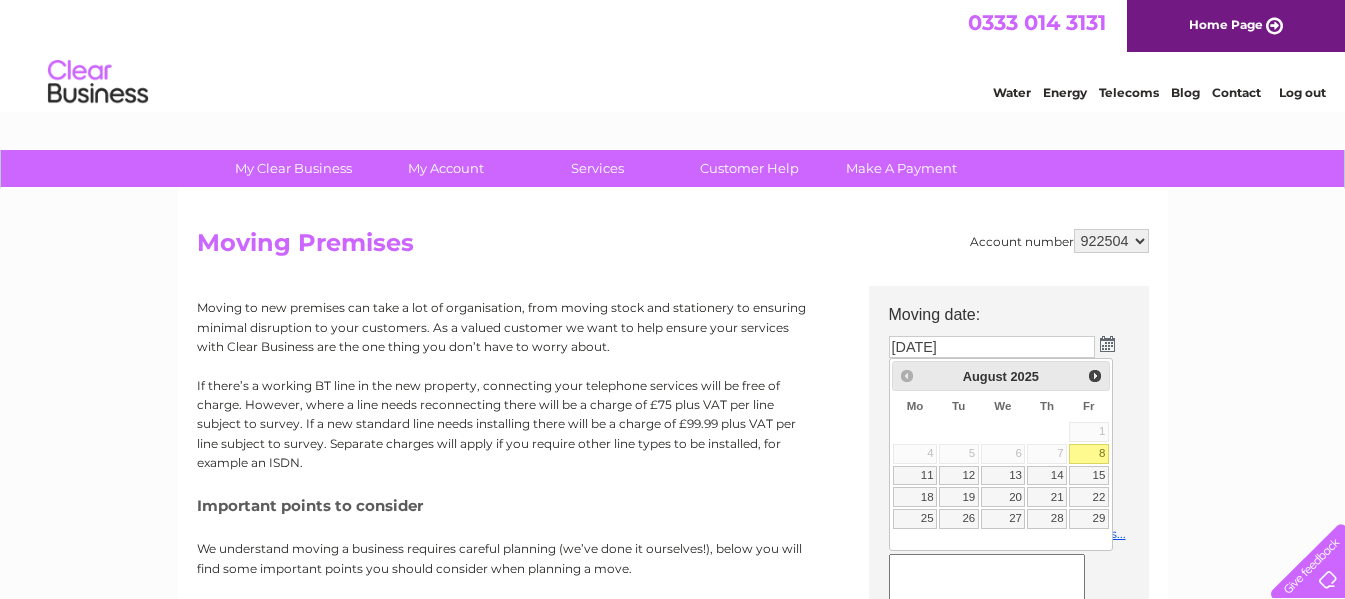 click on "Prev Next August   2025" at bounding box center (1001, 376) 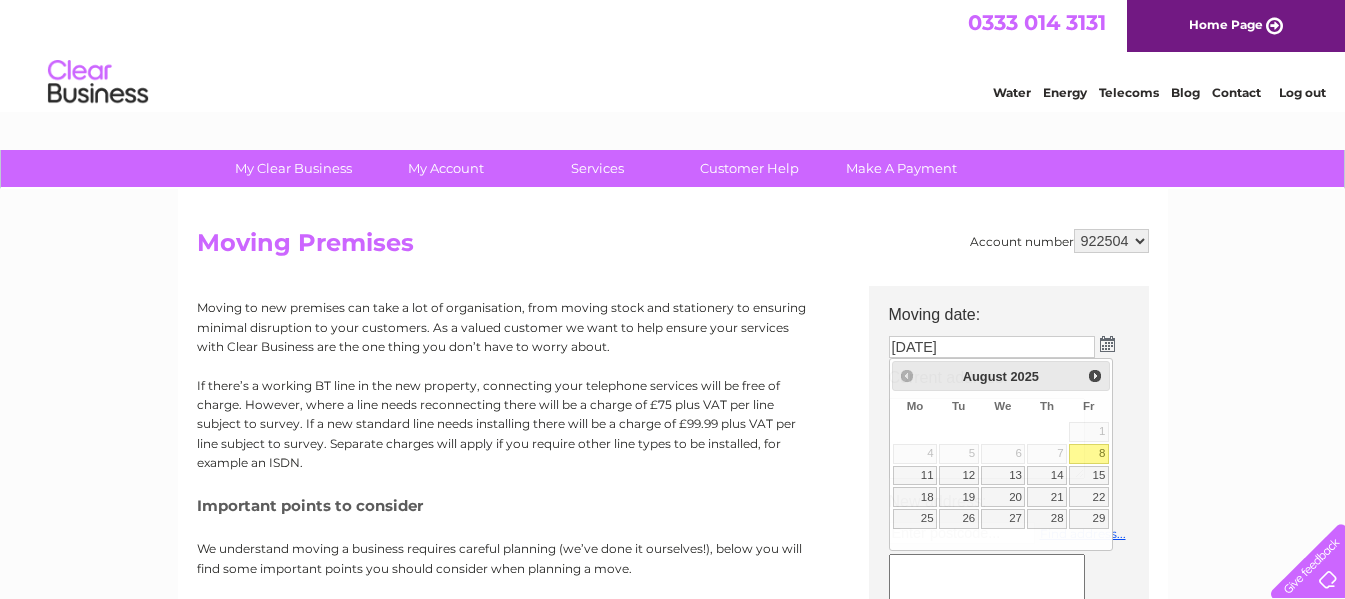 click on "My Clear Business
Login Details
My Details
My Preferences
Link Account
My Account
Bills and Payments   Direct Debit   Moving Premises" at bounding box center [672, 736] 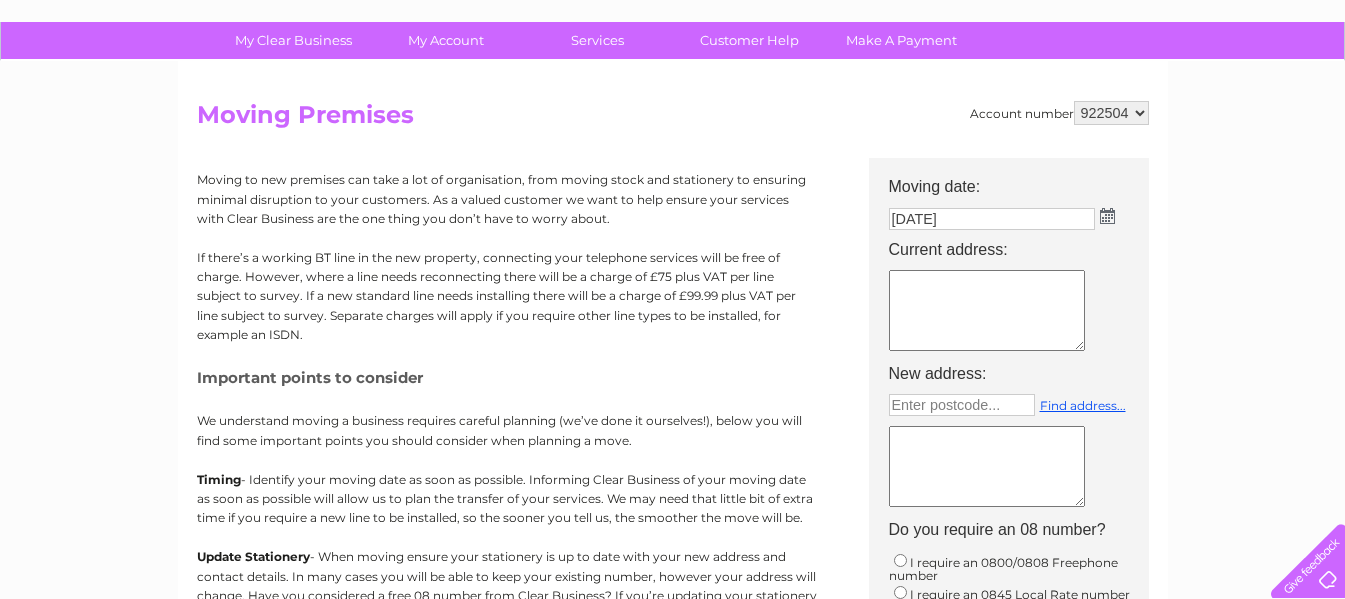 scroll, scrollTop: 126, scrollLeft: 0, axis: vertical 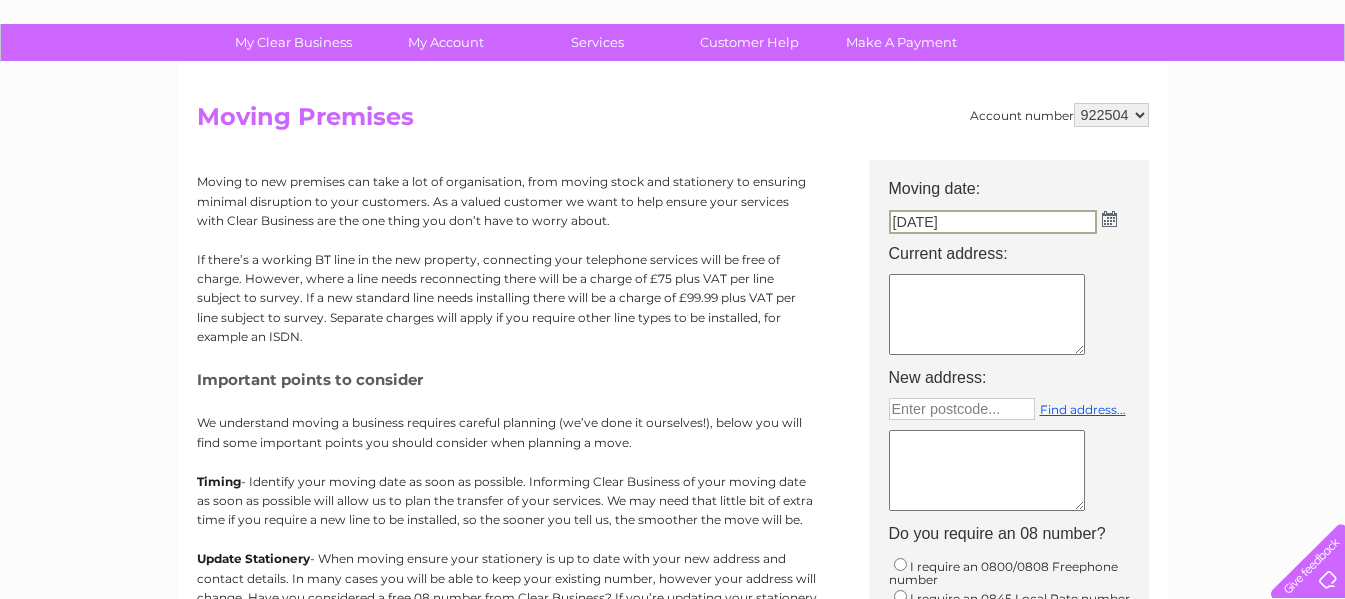 drag, startPoint x: 928, startPoint y: 226, endPoint x: 844, endPoint y: 241, distance: 85.32877 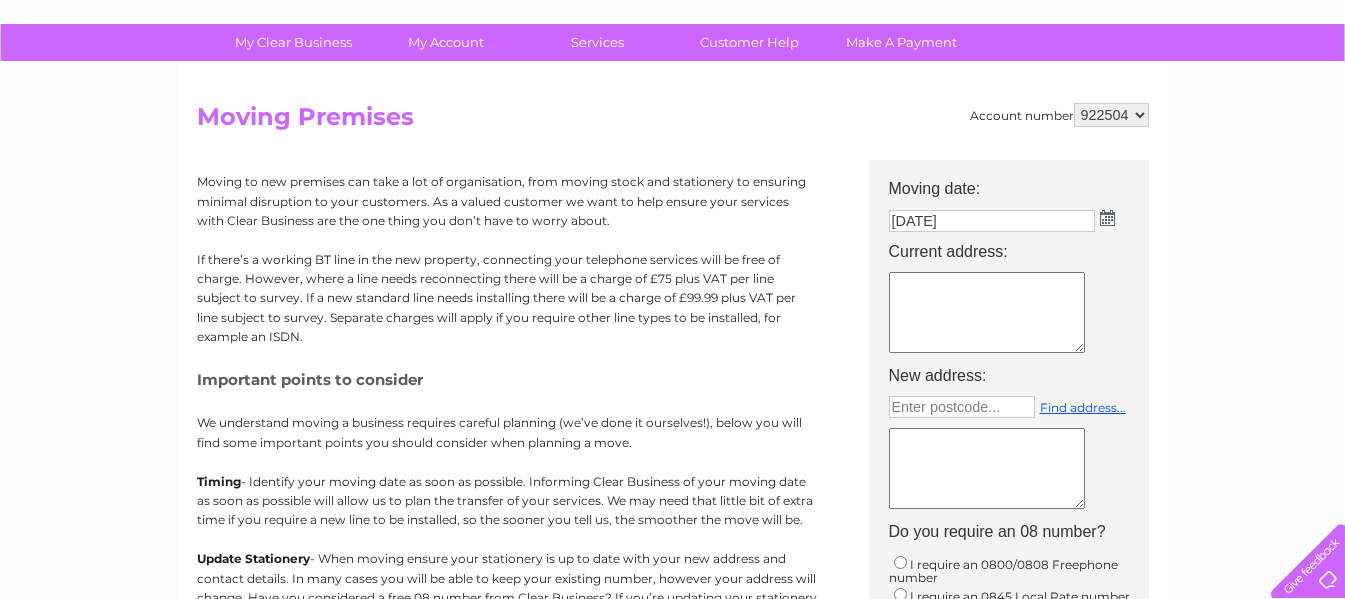 click at bounding box center (1107, 218) 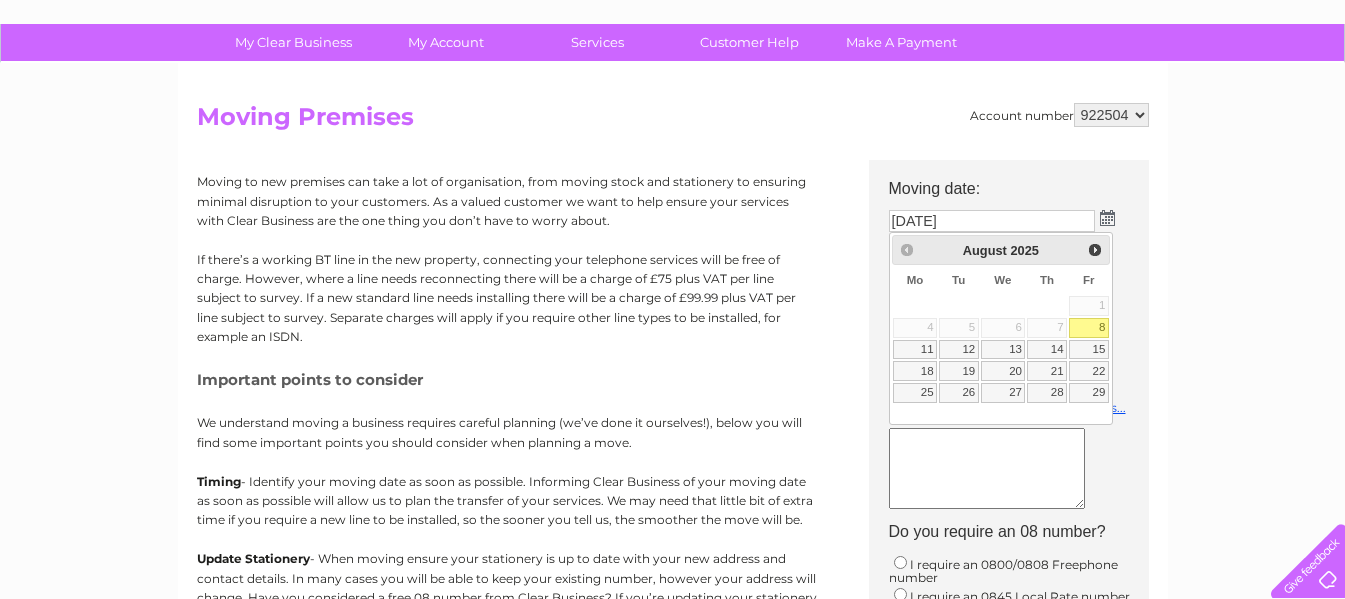click on "Prev Next August   2025" at bounding box center (1001, 250) 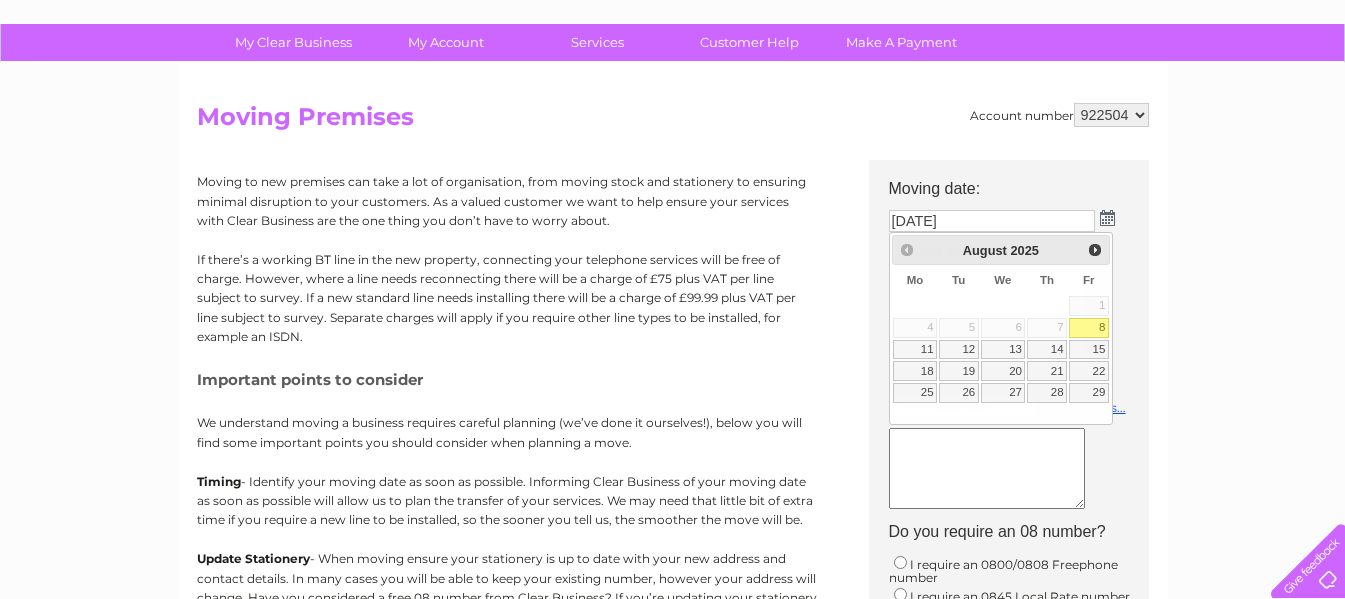 click on "My Clear Business
Login Details
My Details
My Preferences
Link Account
My Account
Bills and Payments   Direct Debit   Moving Premises" at bounding box center (672, 610) 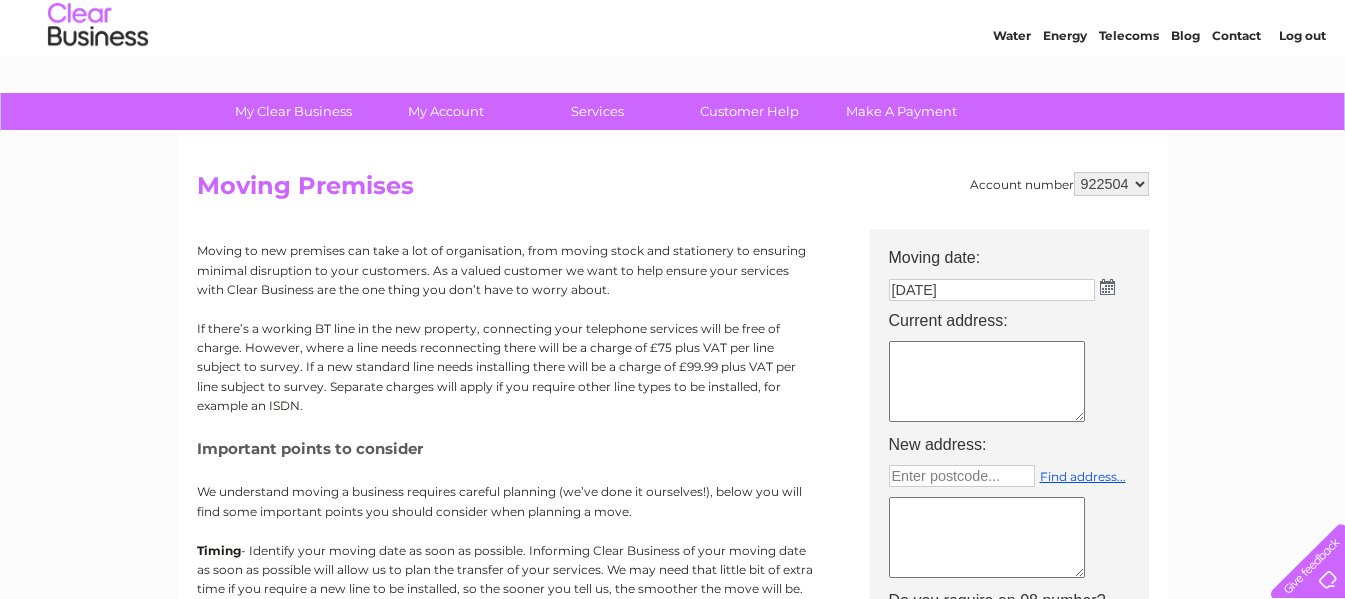 scroll, scrollTop: 40, scrollLeft: 0, axis: vertical 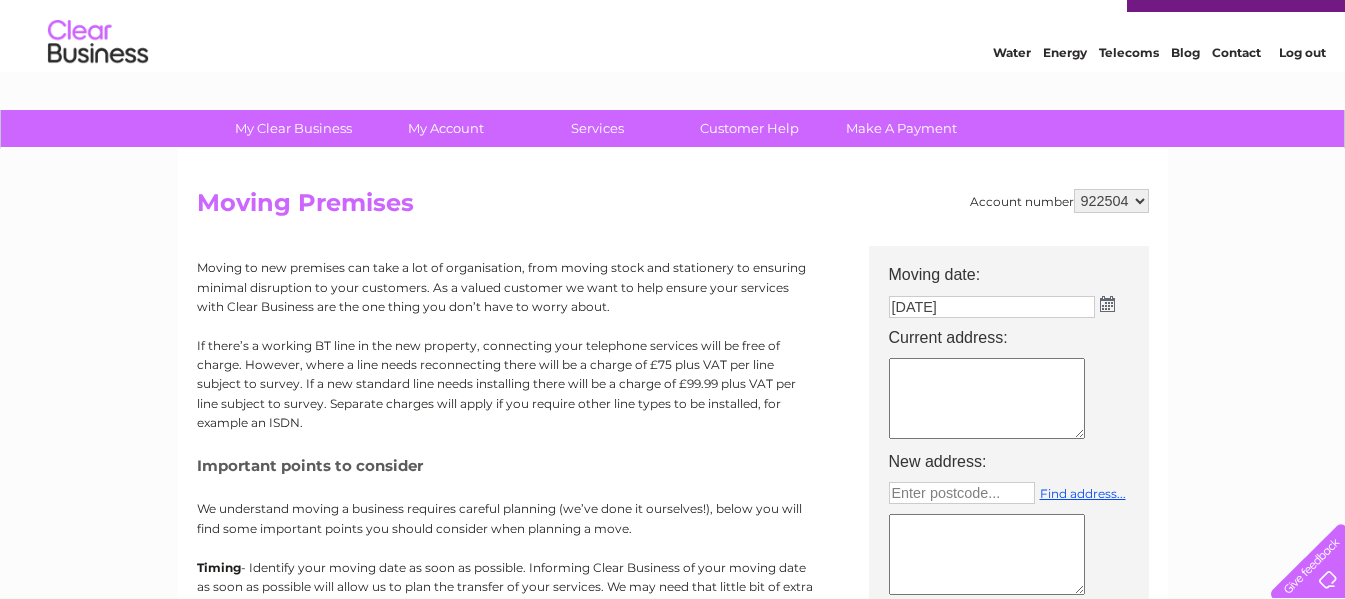 click on "Account number    922504
Moving Premises
Moving to new premises can take a lot of organisation, from moving stock and stationery
to ensuring minimal disruption to your customers. As a valued customer we want to
help ensure your services with Clear Business are the one thing you don’t have to worry
about.
Important points to consider
We understand moving a business requires careful planning (we’ve done it ourselves!),
below you will find some important points you should consider when planning a move.
Timing
Update Stationery
Informing Customers and Suppliers
Moving date:" at bounding box center [673, 544] 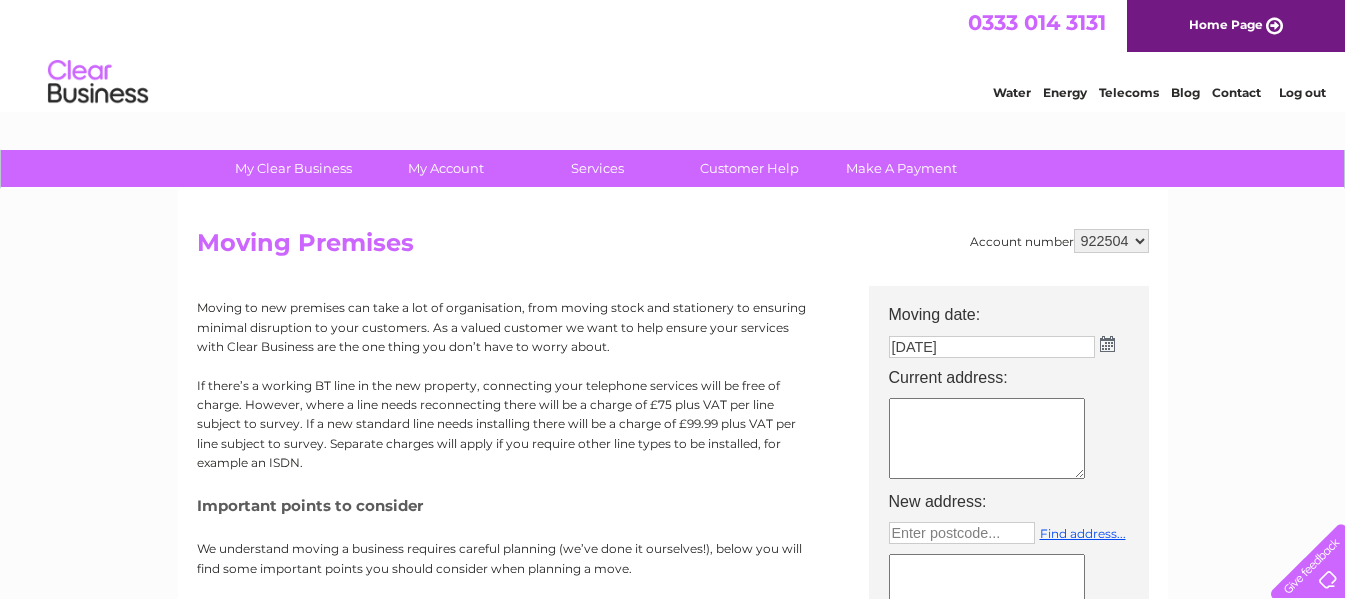 scroll, scrollTop: 0, scrollLeft: 0, axis: both 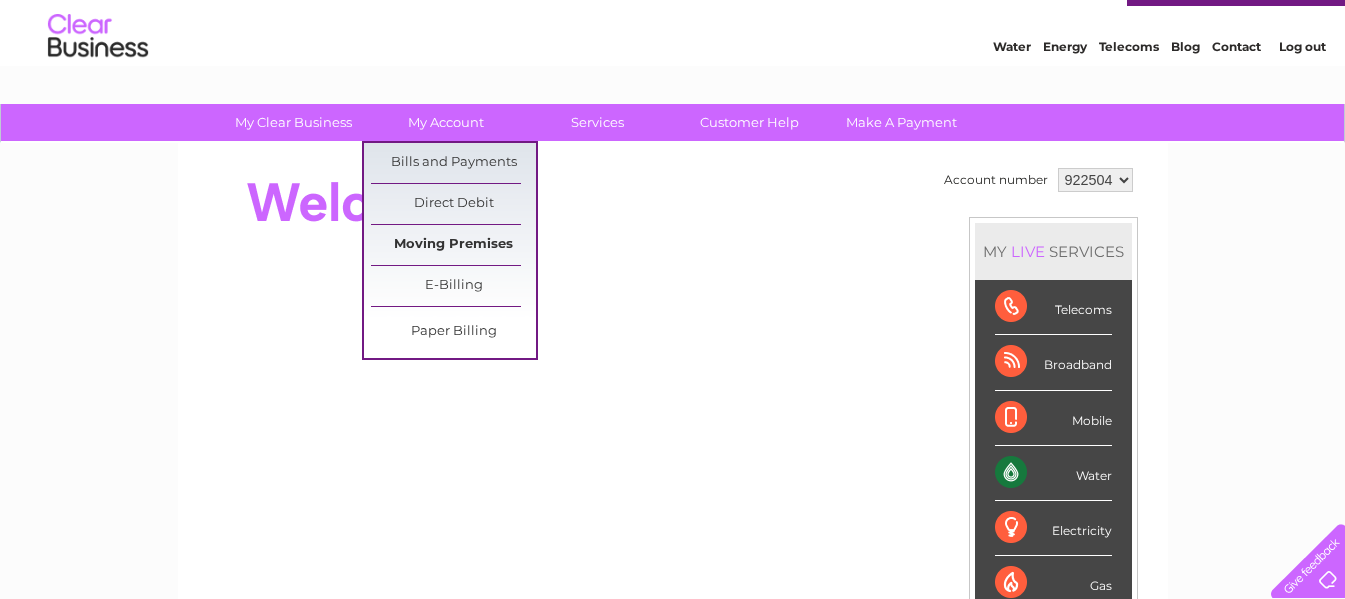 click on "Moving Premises" at bounding box center (453, 245) 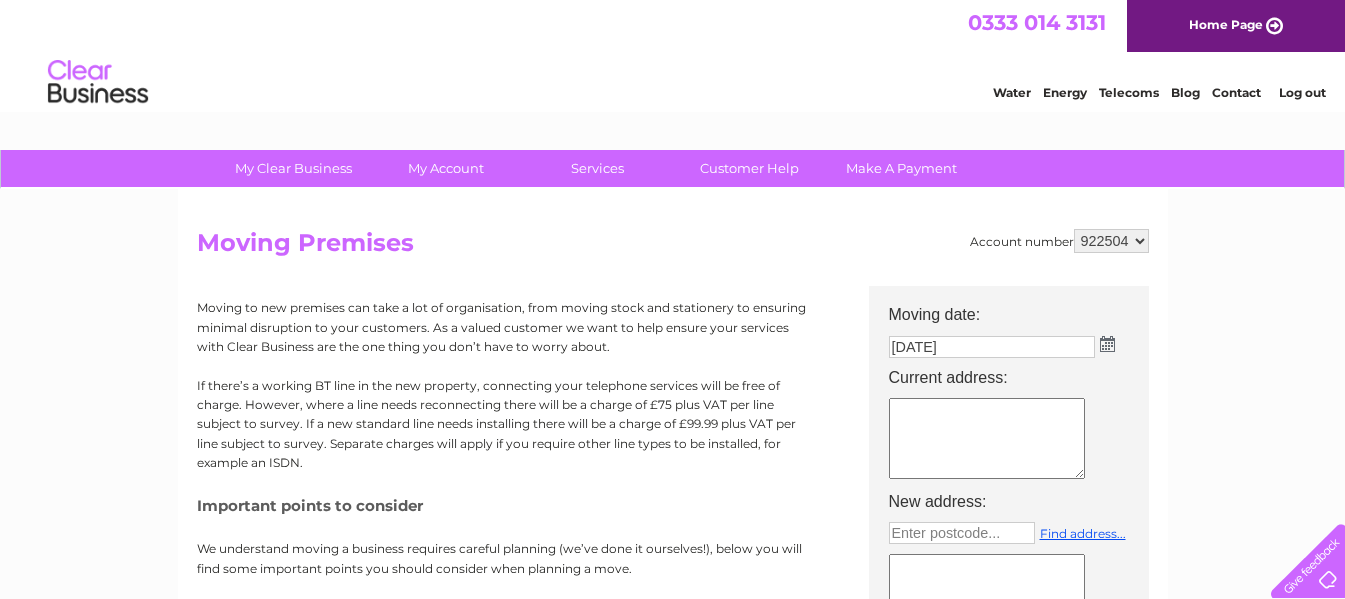 scroll, scrollTop: 0, scrollLeft: 0, axis: both 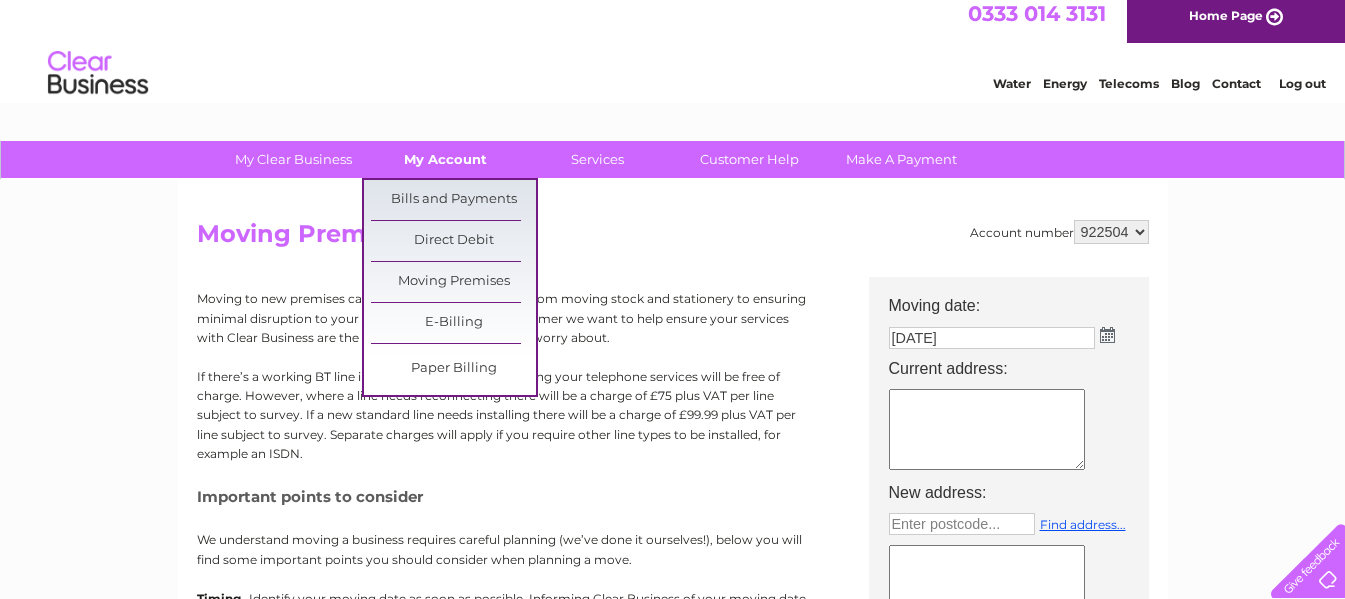 click on "My Account" at bounding box center [445, 159] 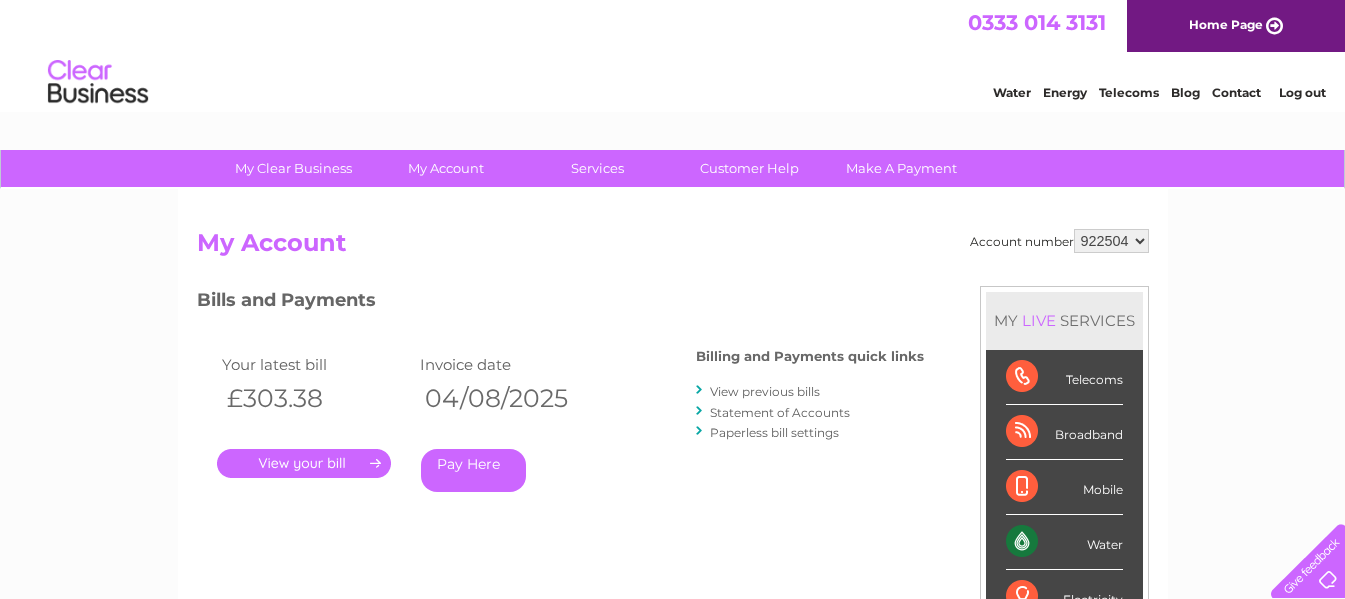 scroll, scrollTop: 0, scrollLeft: 0, axis: both 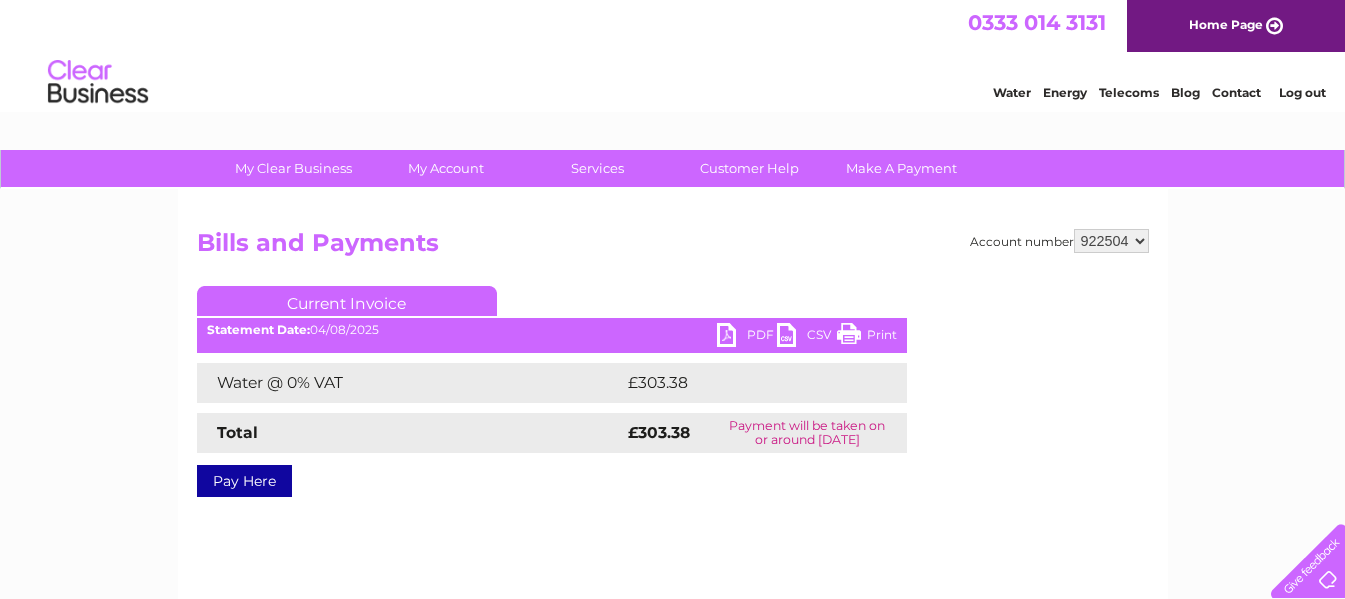 click on "PDF" at bounding box center (747, 337) 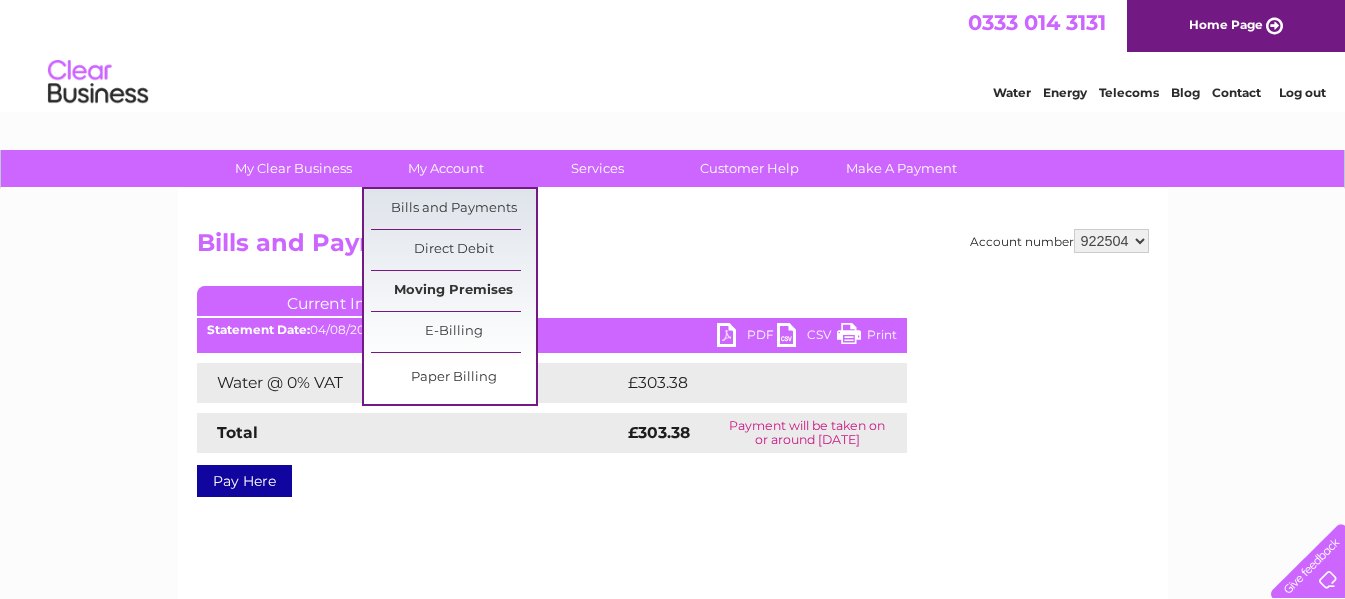 click on "Moving Premises" at bounding box center [453, 291] 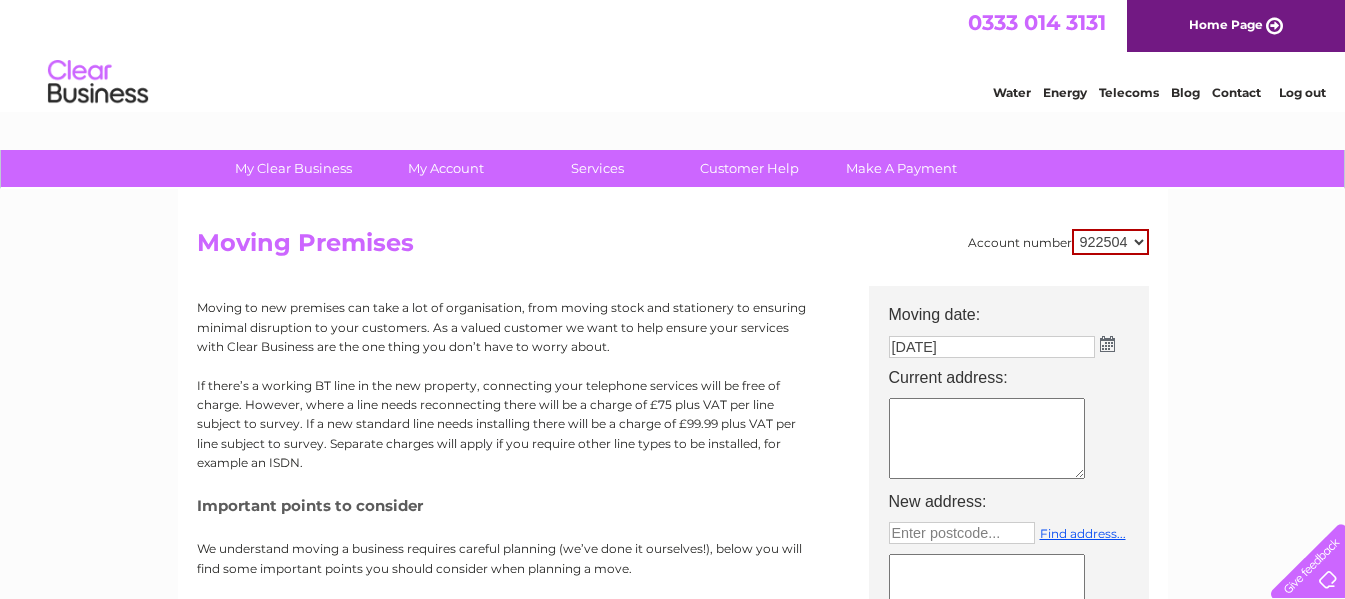 scroll, scrollTop: 0, scrollLeft: 0, axis: both 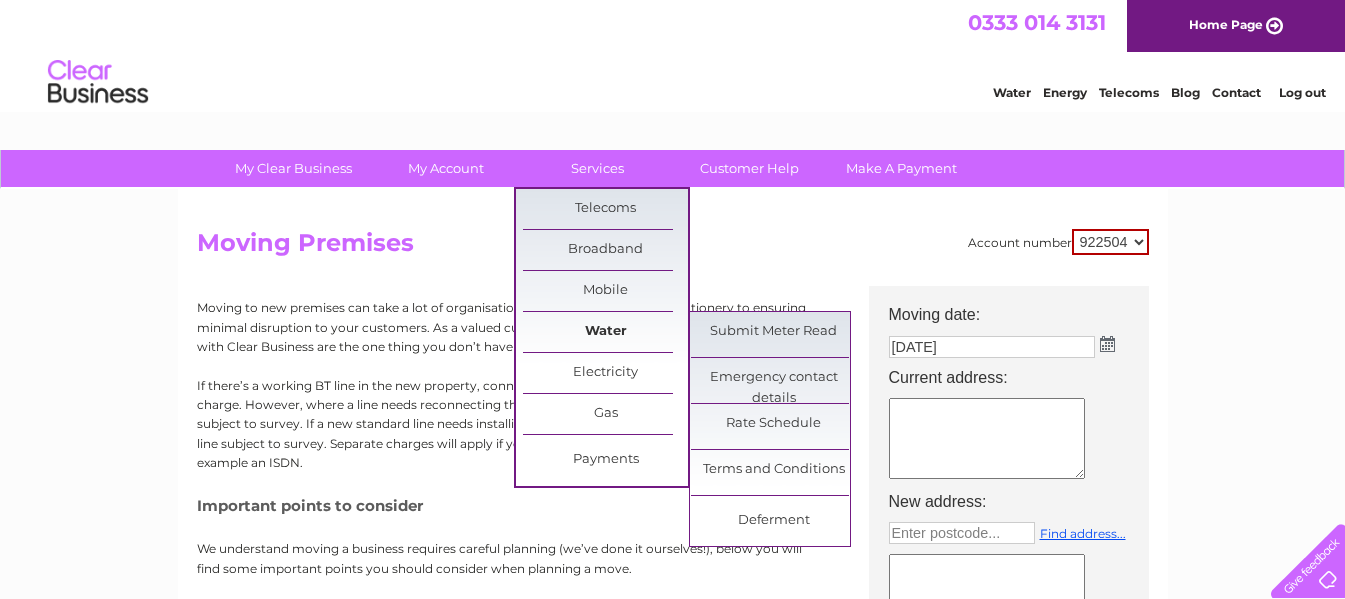 click on "Water" at bounding box center (605, 332) 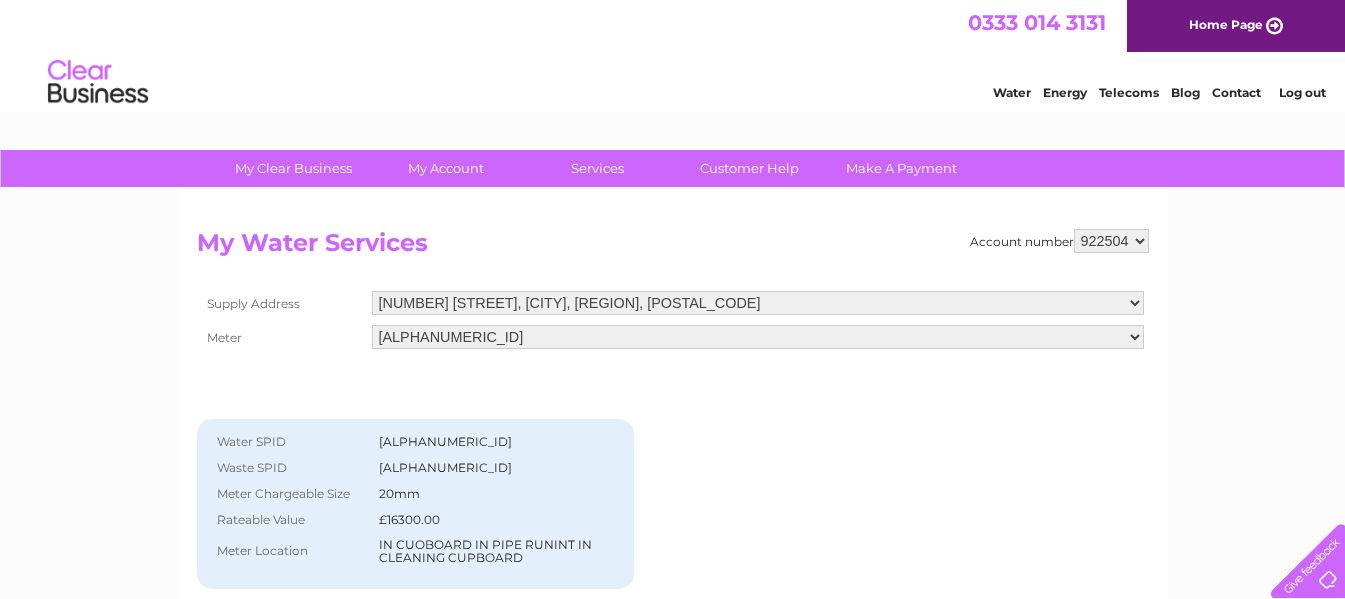 scroll, scrollTop: 0, scrollLeft: 0, axis: both 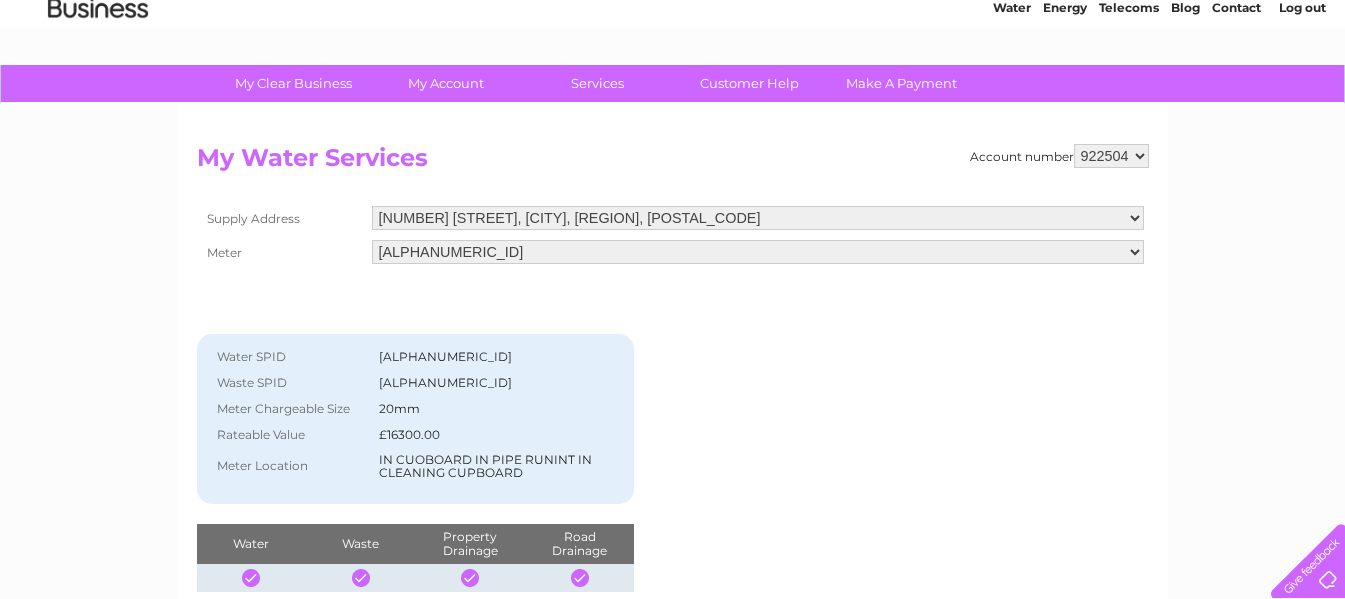 click on "17 Colquhoun Square, Helensburgh, Dunbartonshire, G84 8AD" at bounding box center (758, 218) 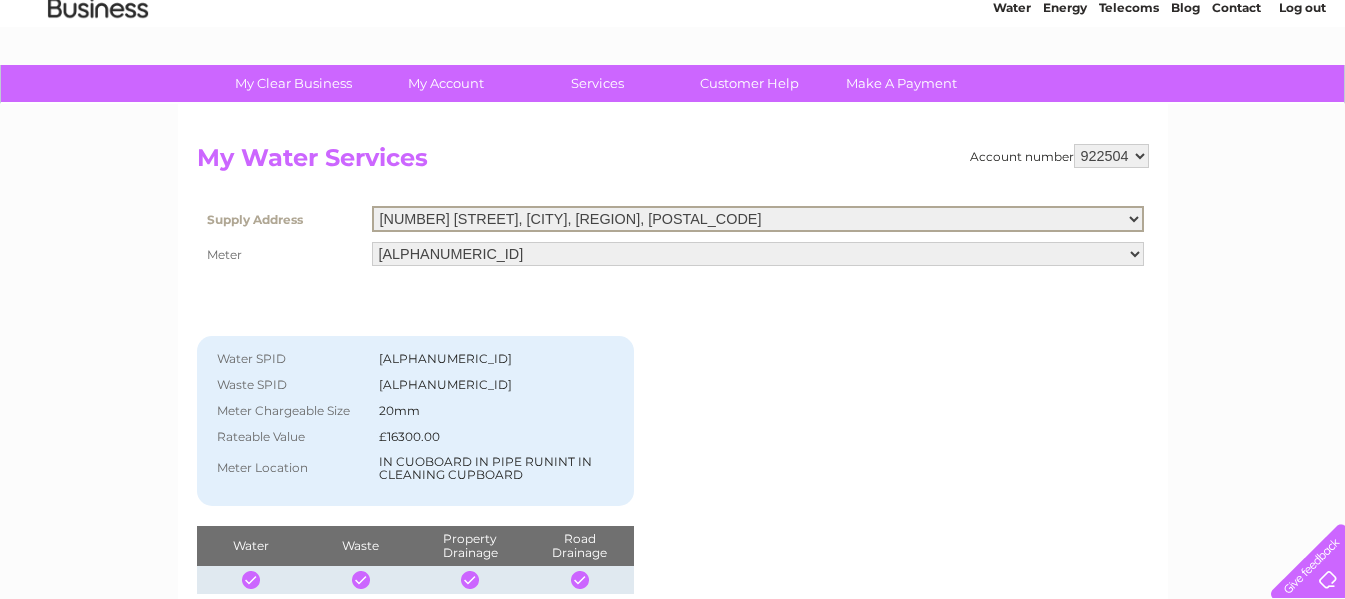 click on "17 Colquhoun Square, Helensburgh, Dunbartonshire, G84 8AD" at bounding box center (758, 219) 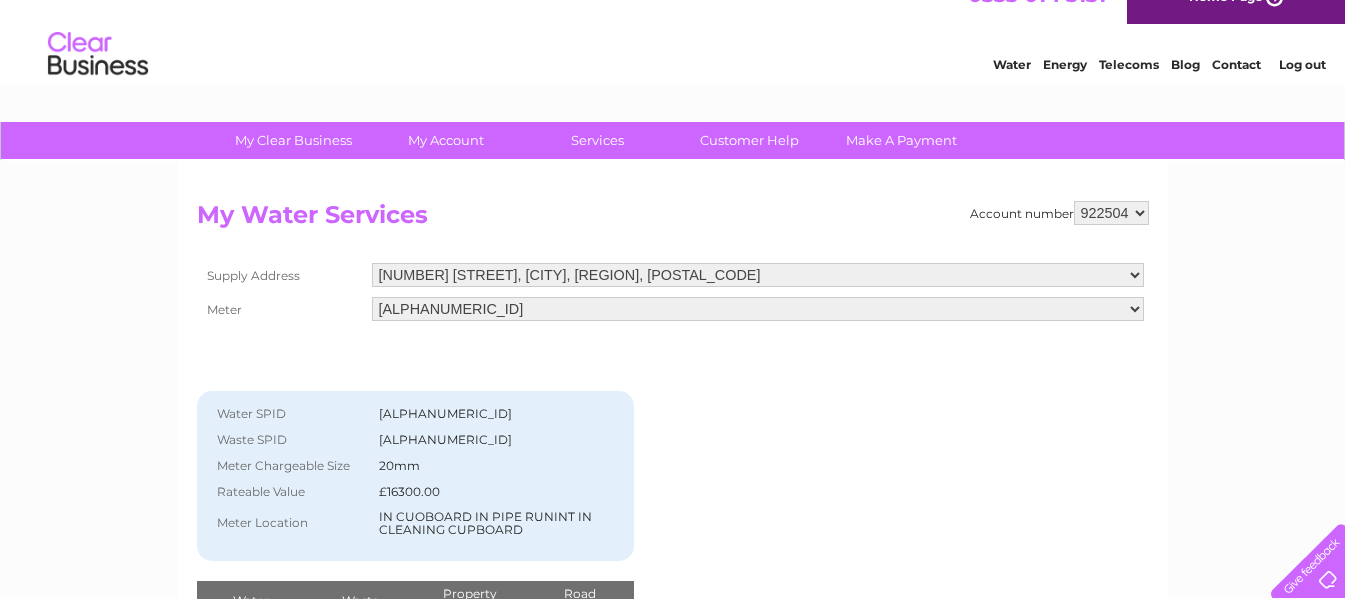 scroll, scrollTop: 0, scrollLeft: 0, axis: both 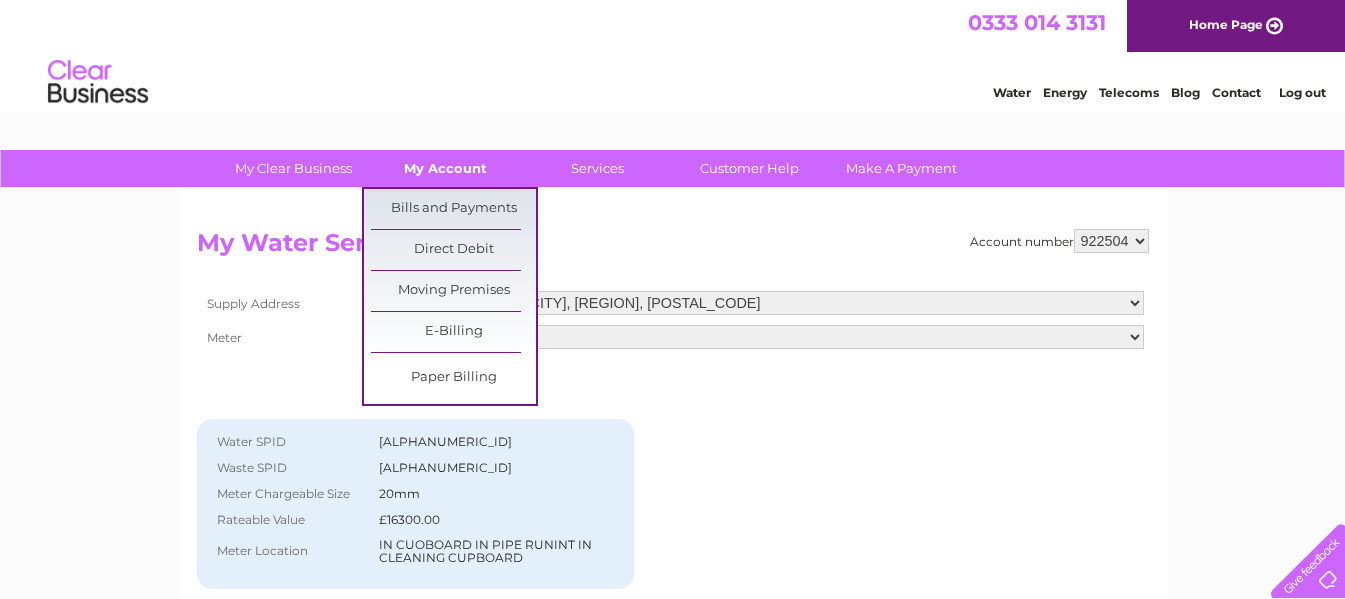 click on "My Account" at bounding box center [445, 168] 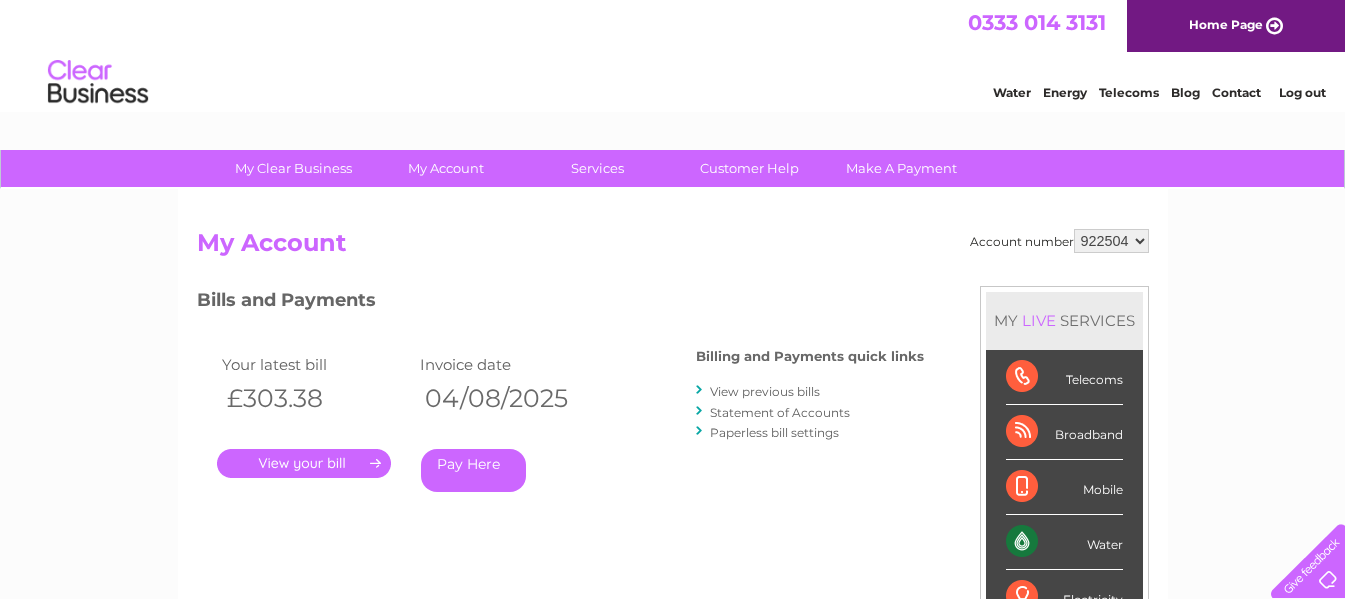 scroll, scrollTop: 0, scrollLeft: 0, axis: both 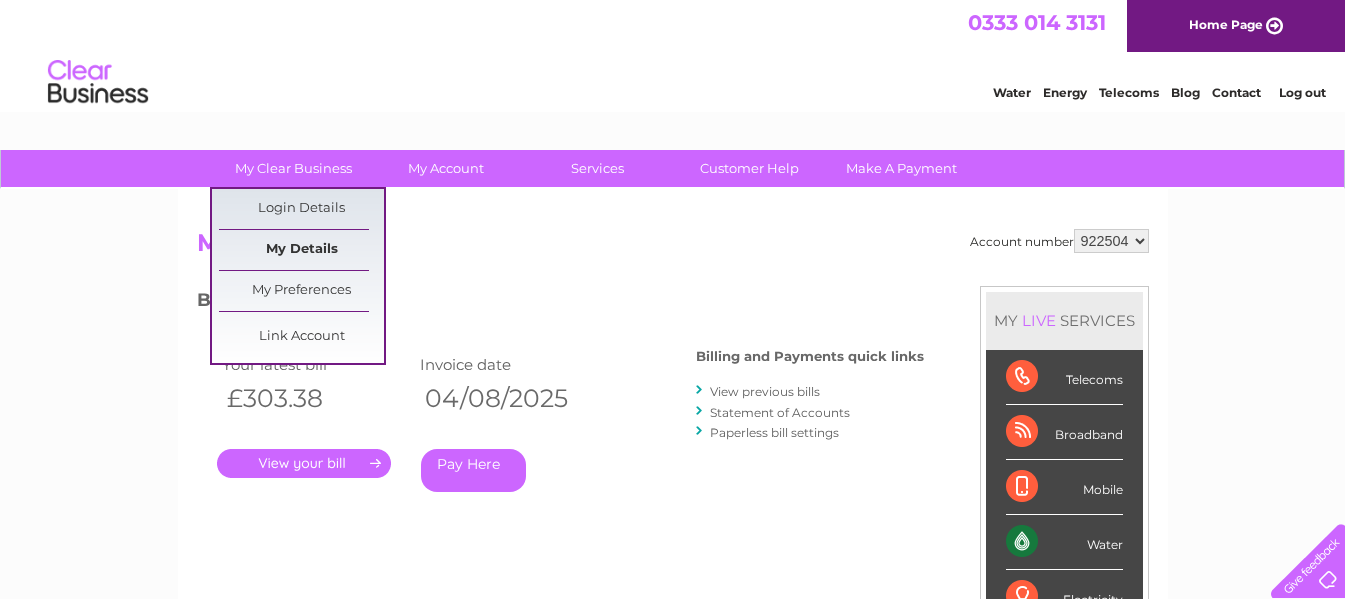 click on "My Details" at bounding box center (301, 250) 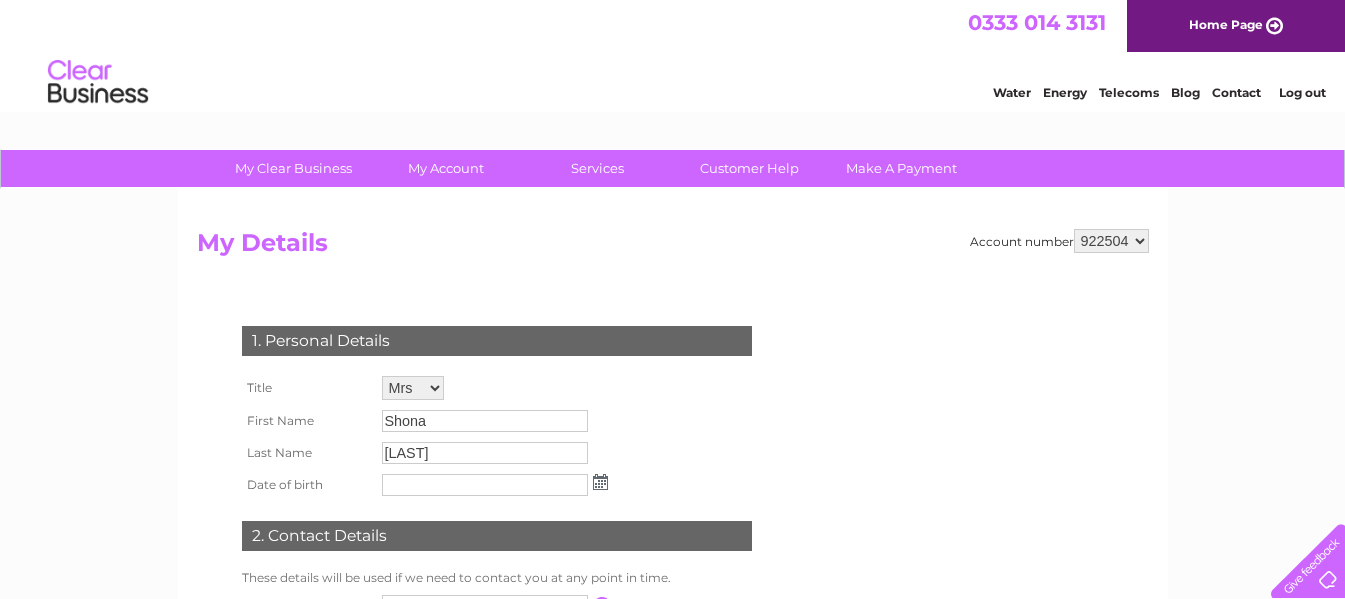 scroll, scrollTop: 0, scrollLeft: 0, axis: both 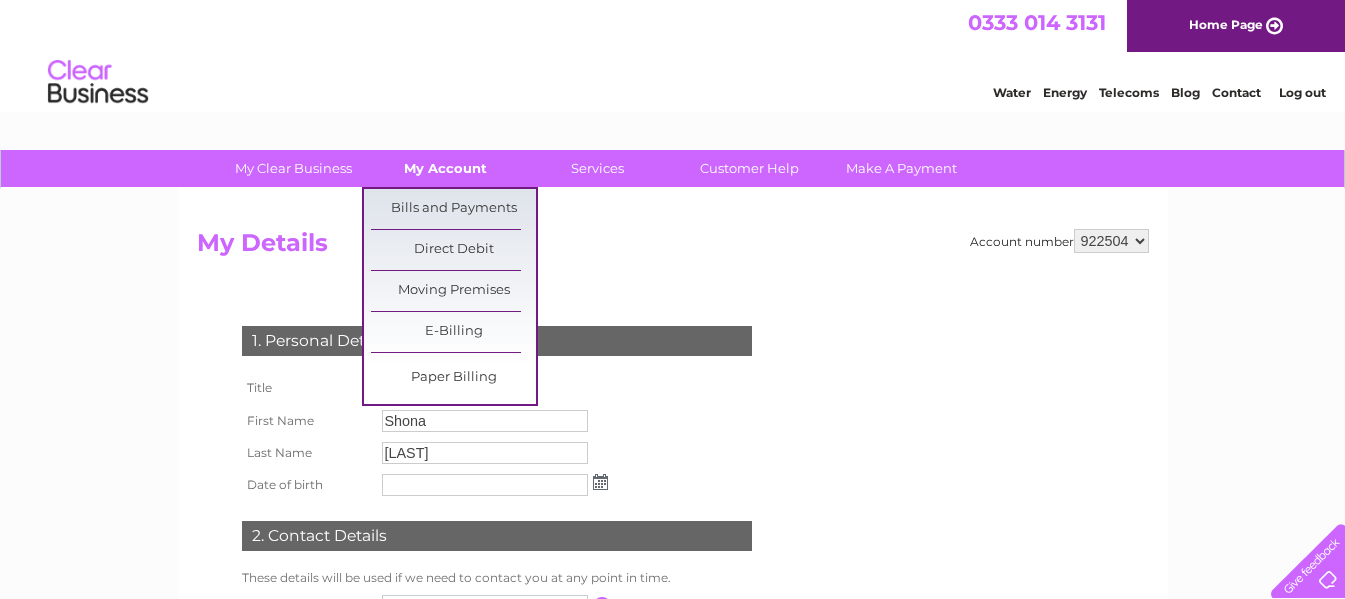 click on "My Account" at bounding box center [445, 168] 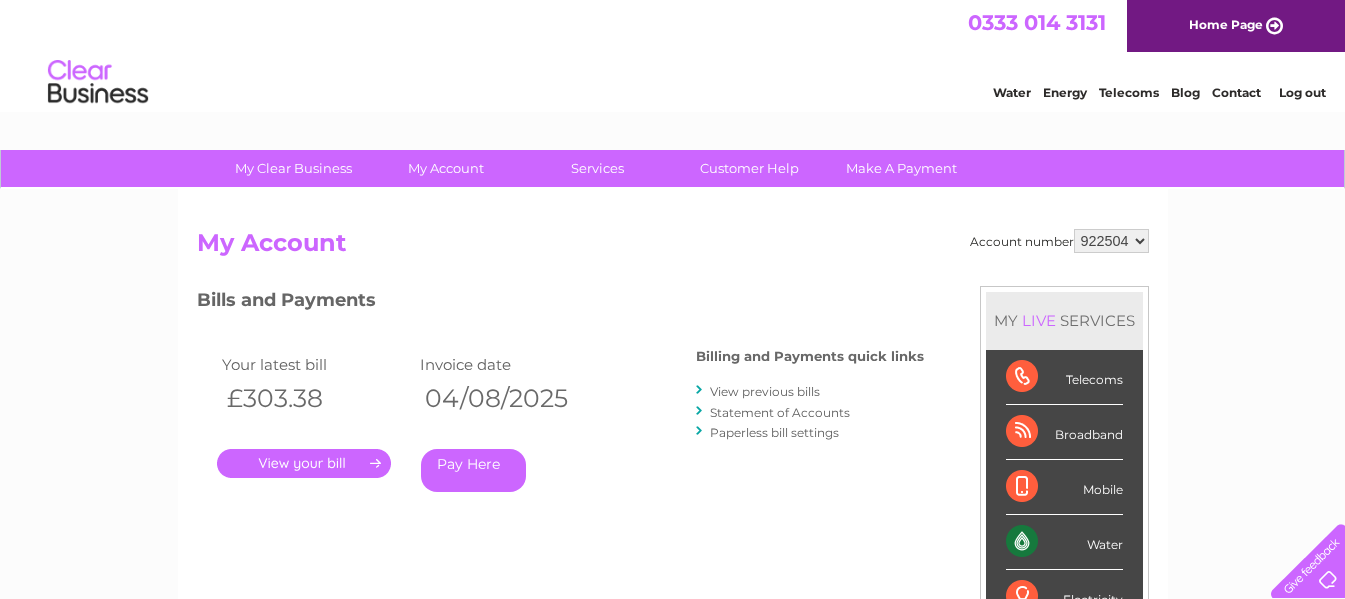 scroll, scrollTop: 0, scrollLeft: 0, axis: both 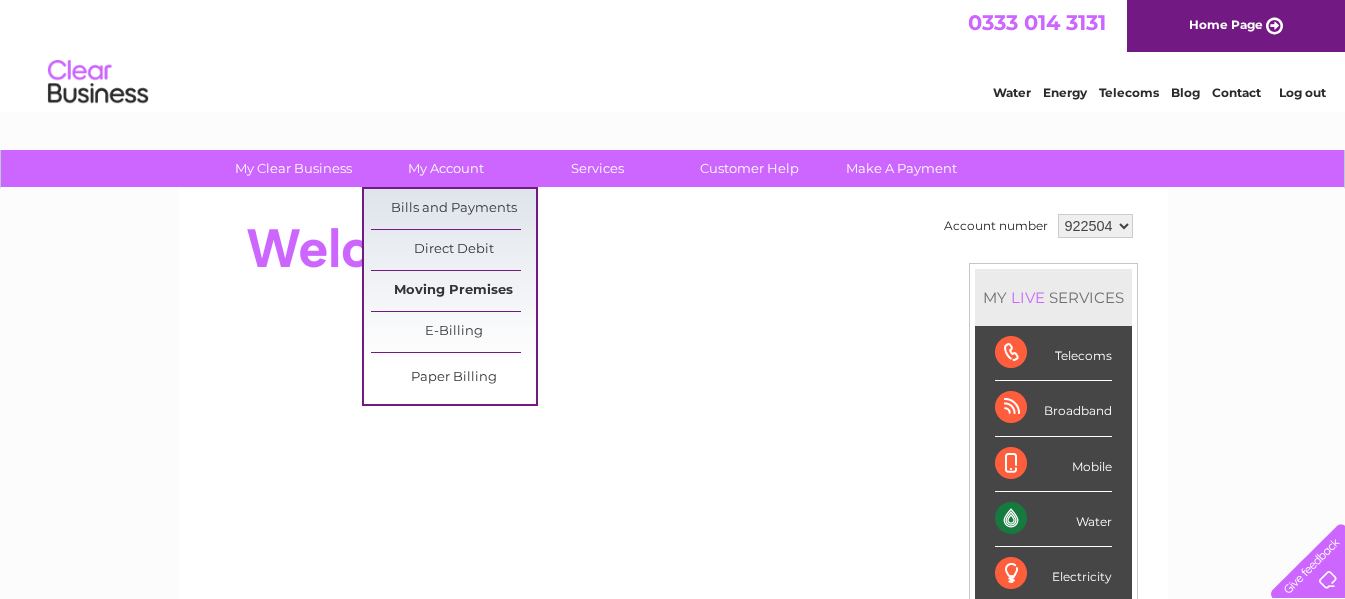 click on "Moving Premises" at bounding box center (453, 291) 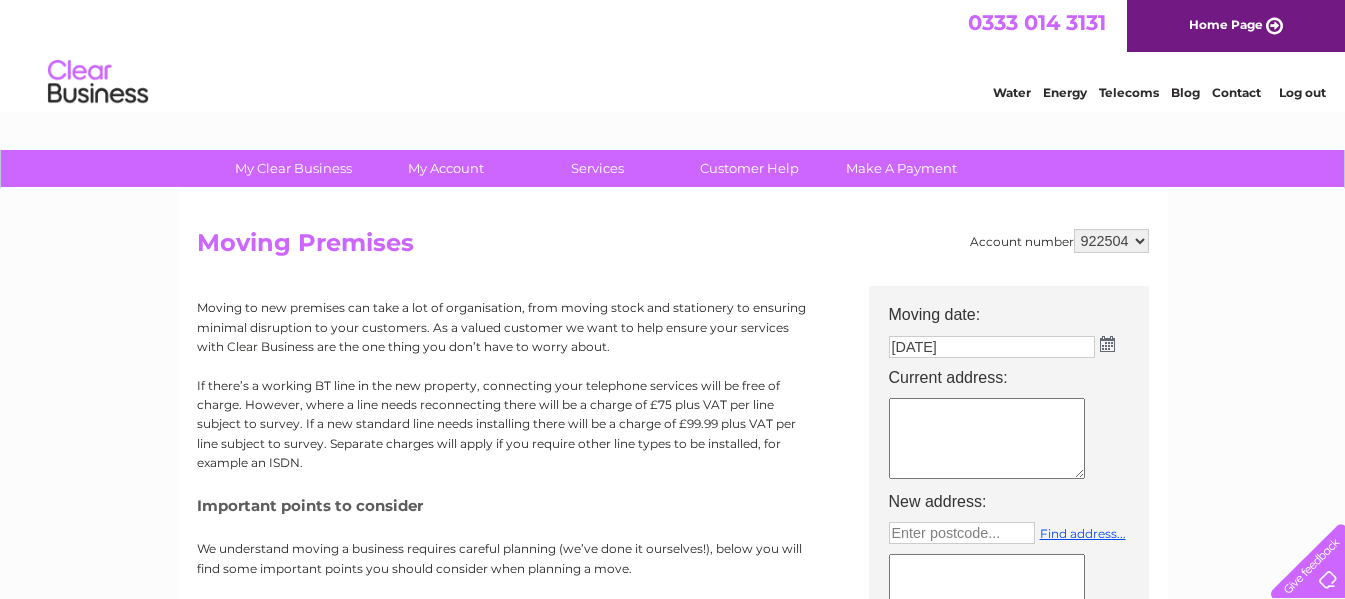 scroll, scrollTop: 0, scrollLeft: 0, axis: both 